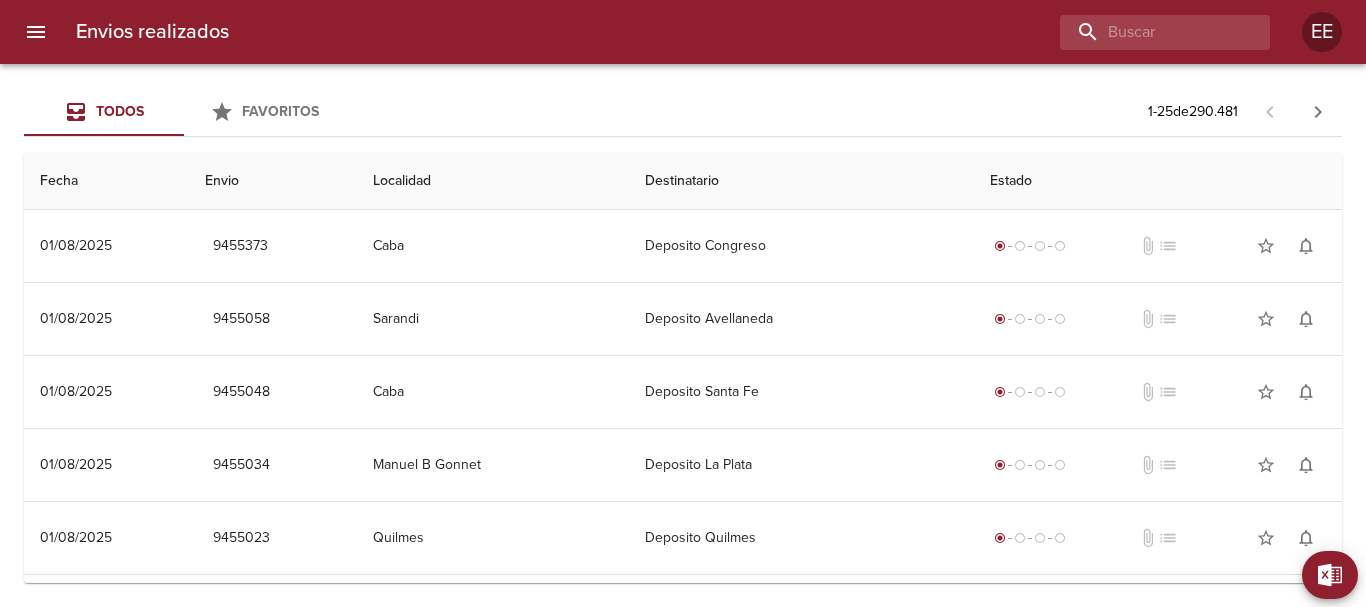 scroll, scrollTop: 0, scrollLeft: 0, axis: both 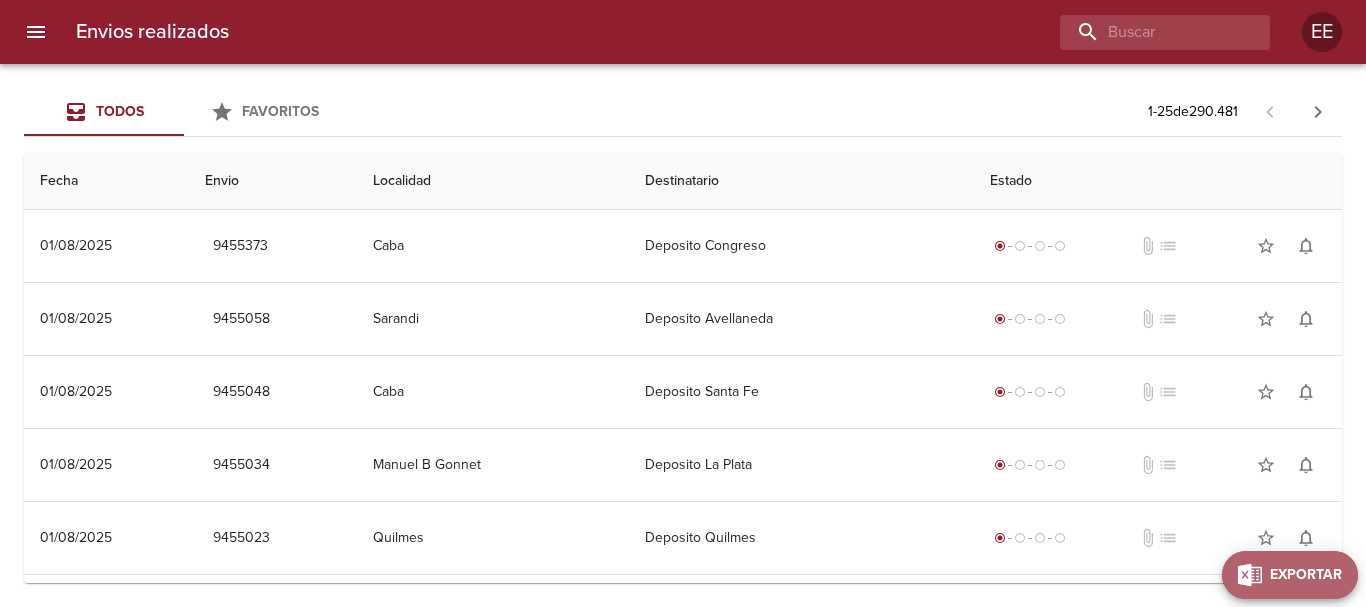 click on "Exportar" at bounding box center (1306, 575) 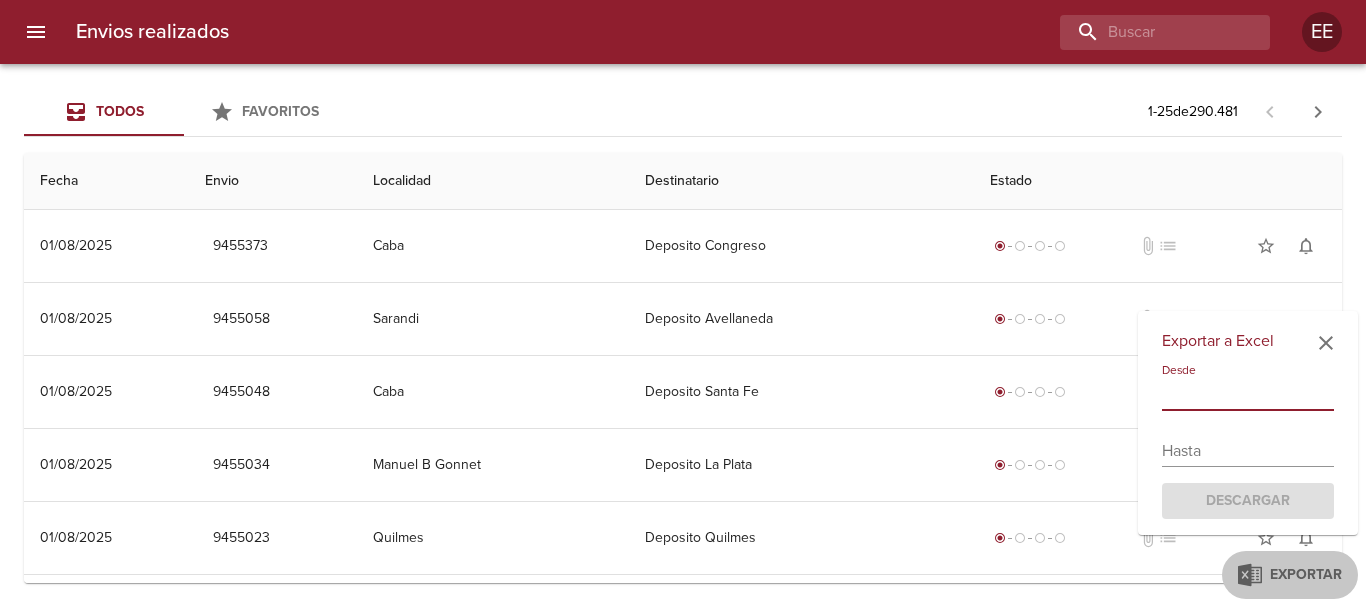 click at bounding box center [1248, 395] 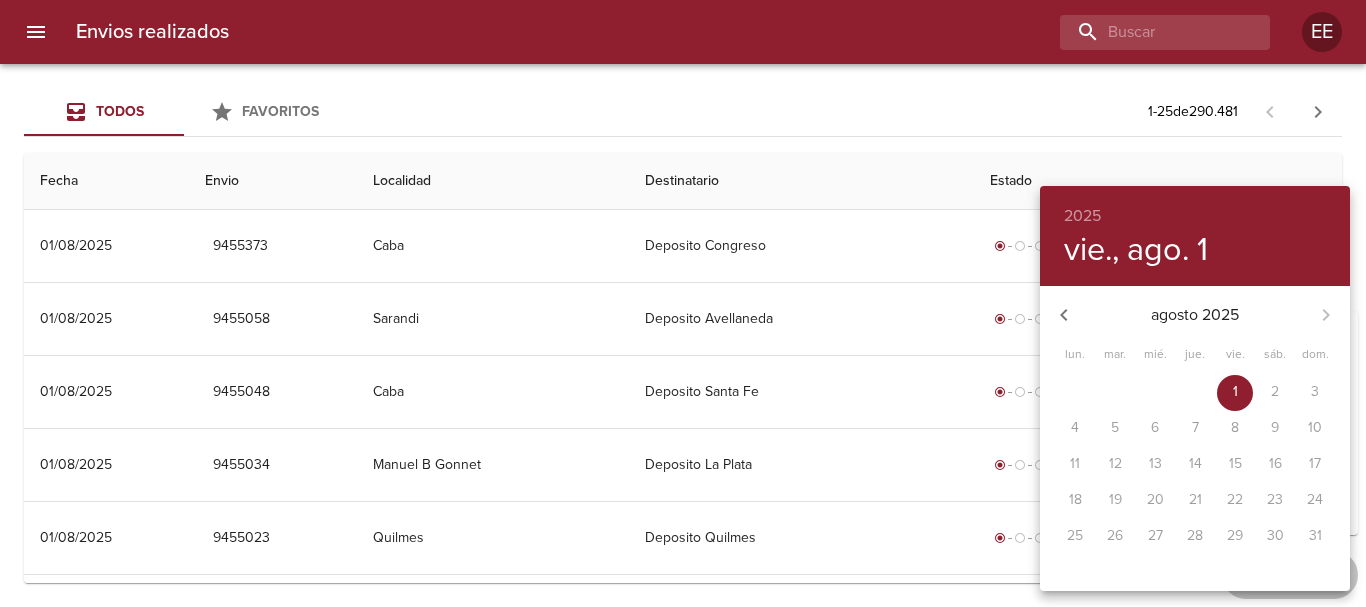 click on "20" at bounding box center (1155, 501) 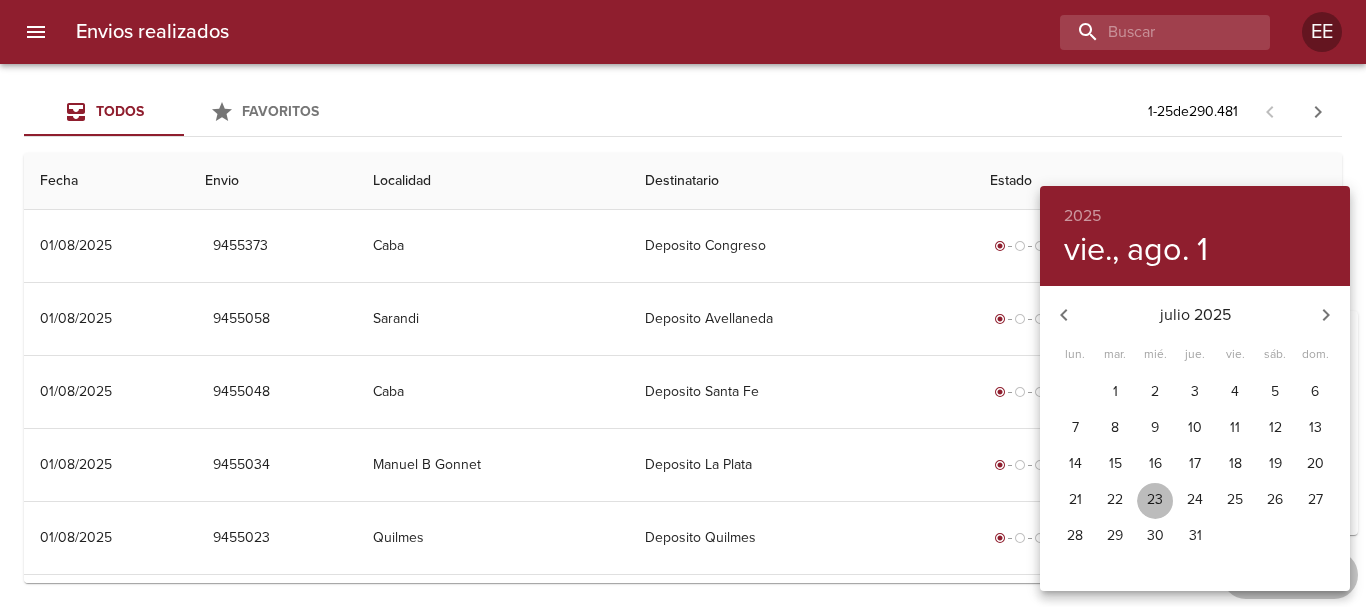 click on "23" at bounding box center (1155, 500) 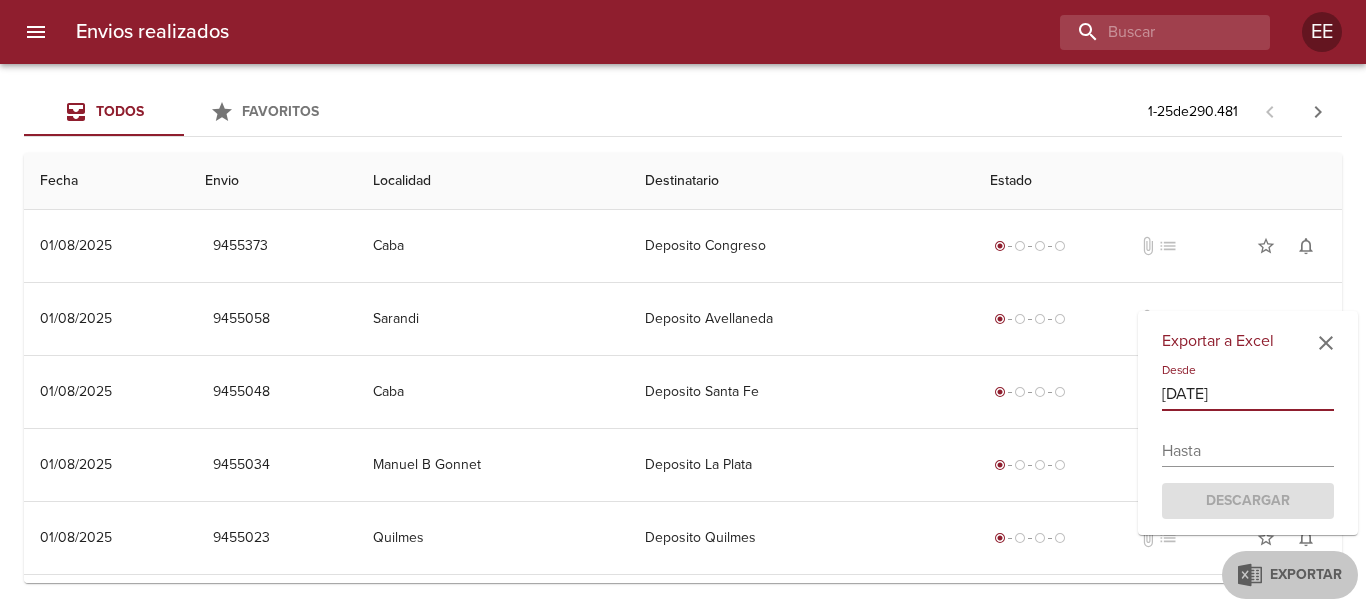 click at bounding box center (1248, 451) 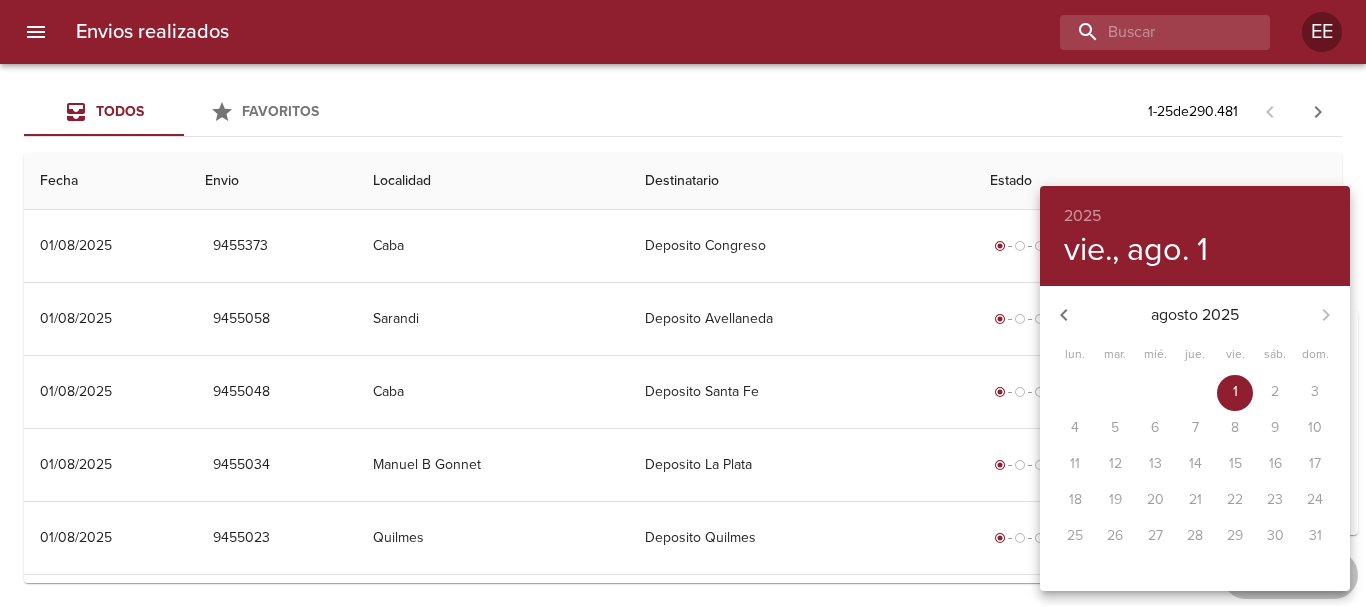 click 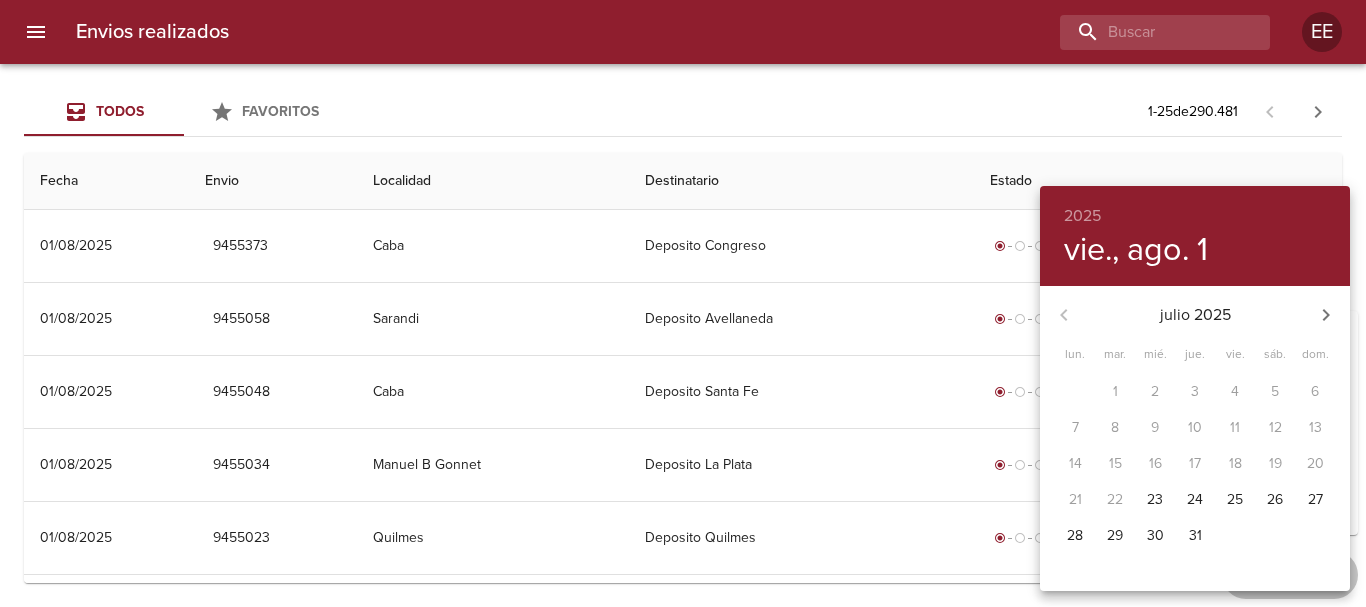 click on "26" at bounding box center [1275, 500] 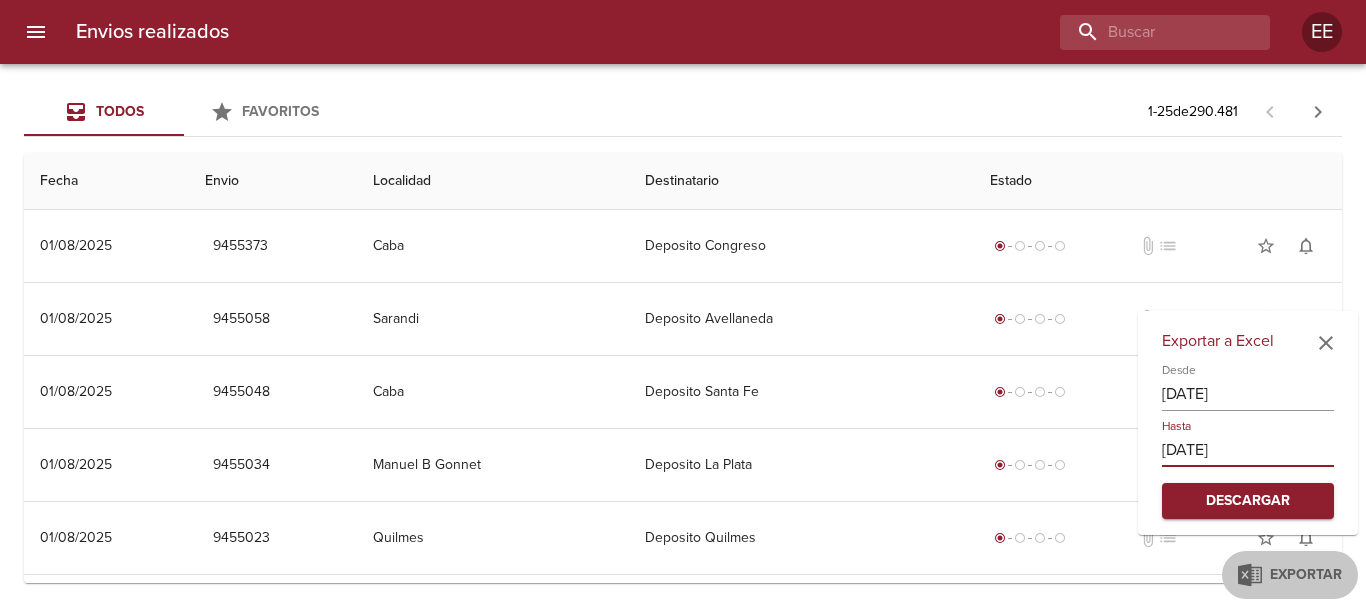 click on "Descargar" at bounding box center [1248, 501] 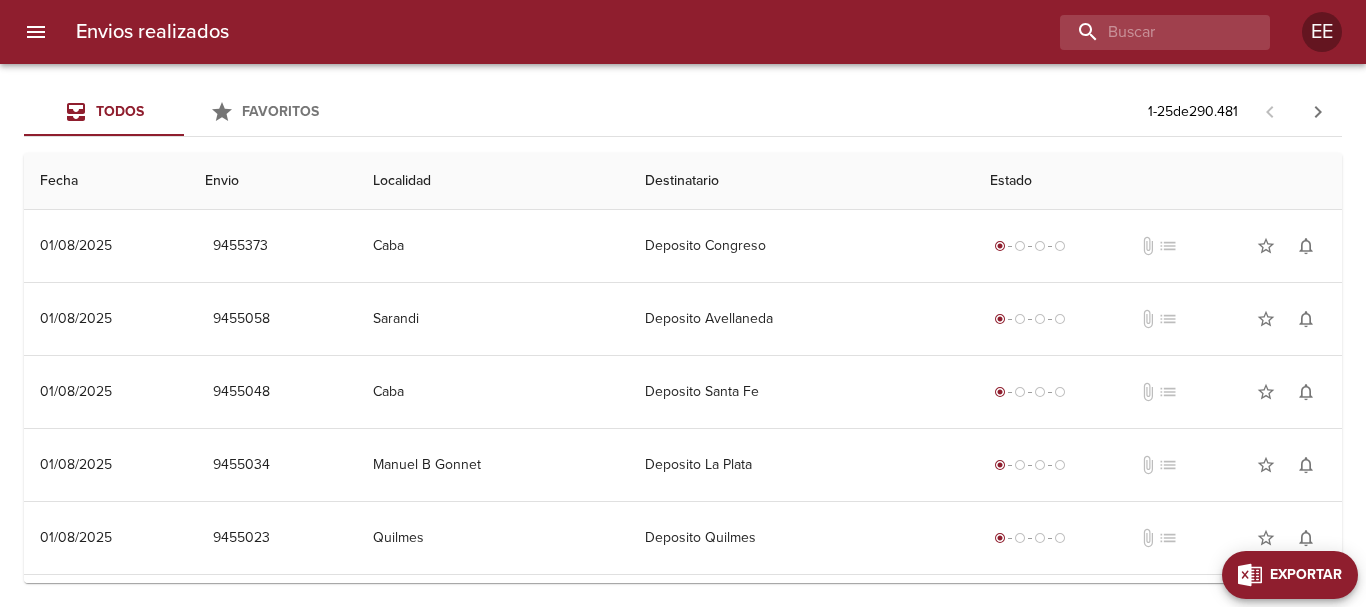 click on "Exportar" at bounding box center (1306, 575) 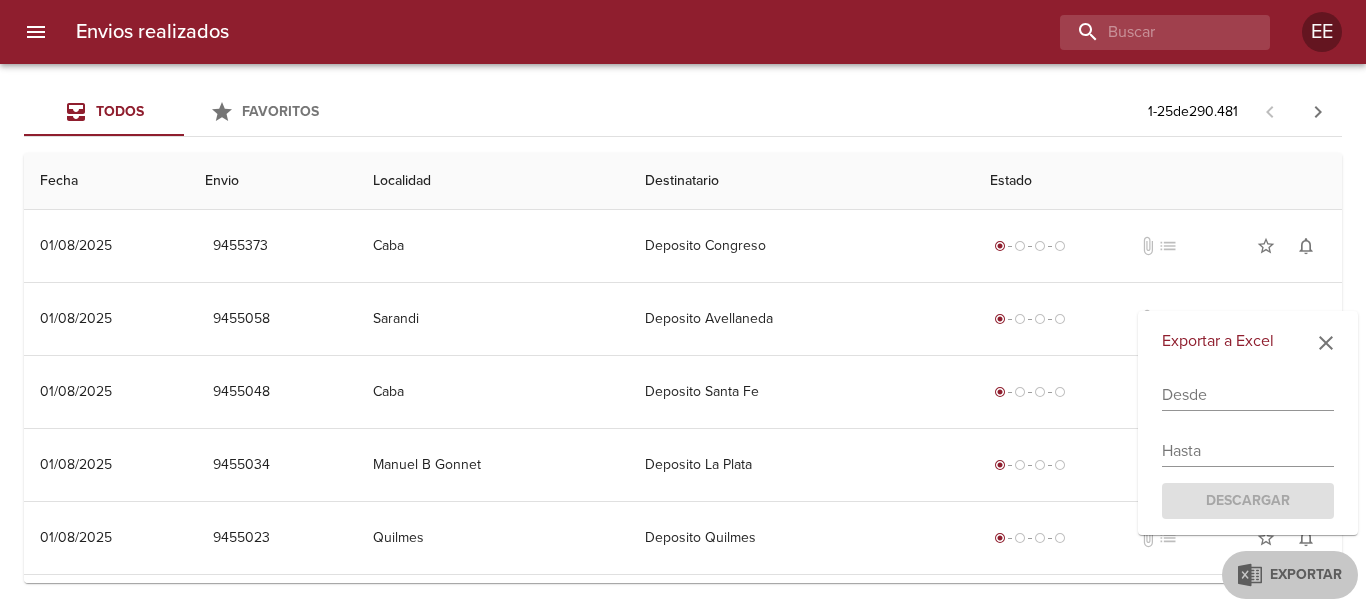 click at bounding box center (1248, 395) 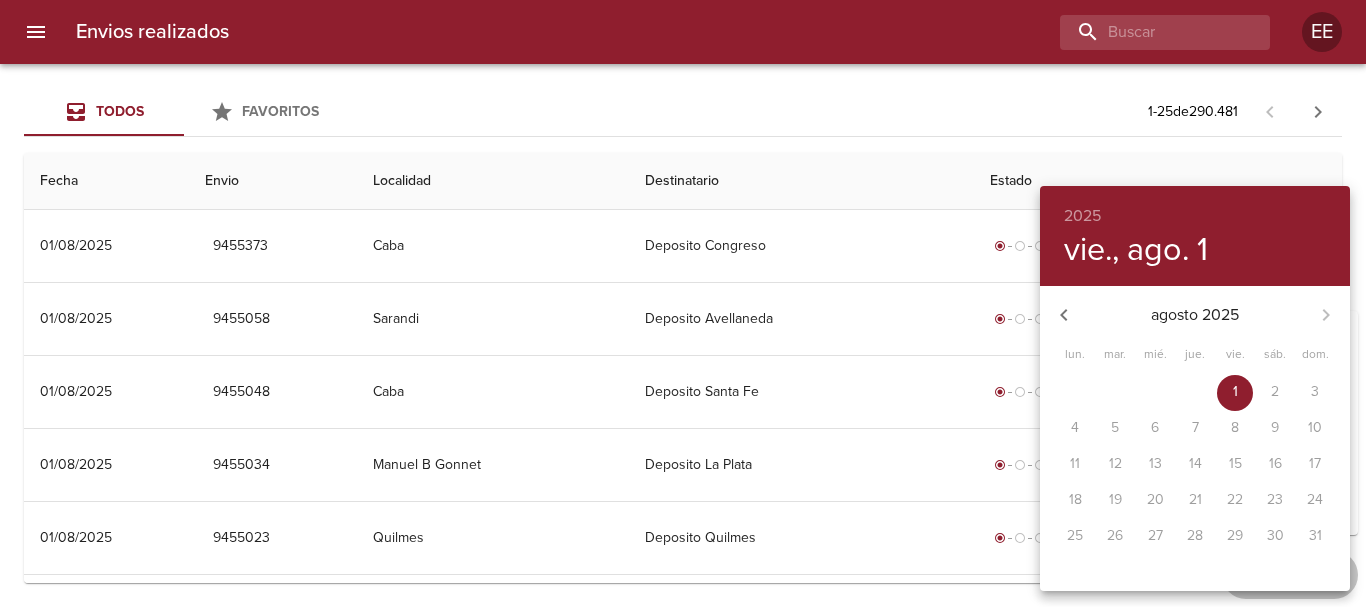 click on "25" at bounding box center (1075, 537) 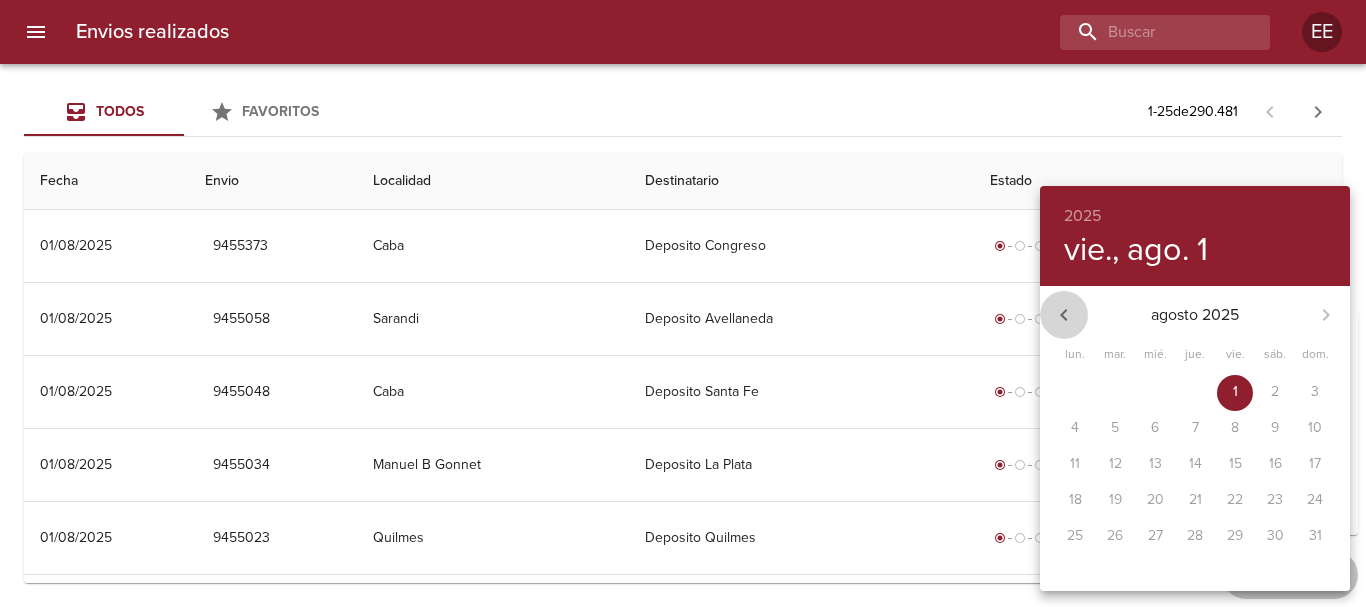 click 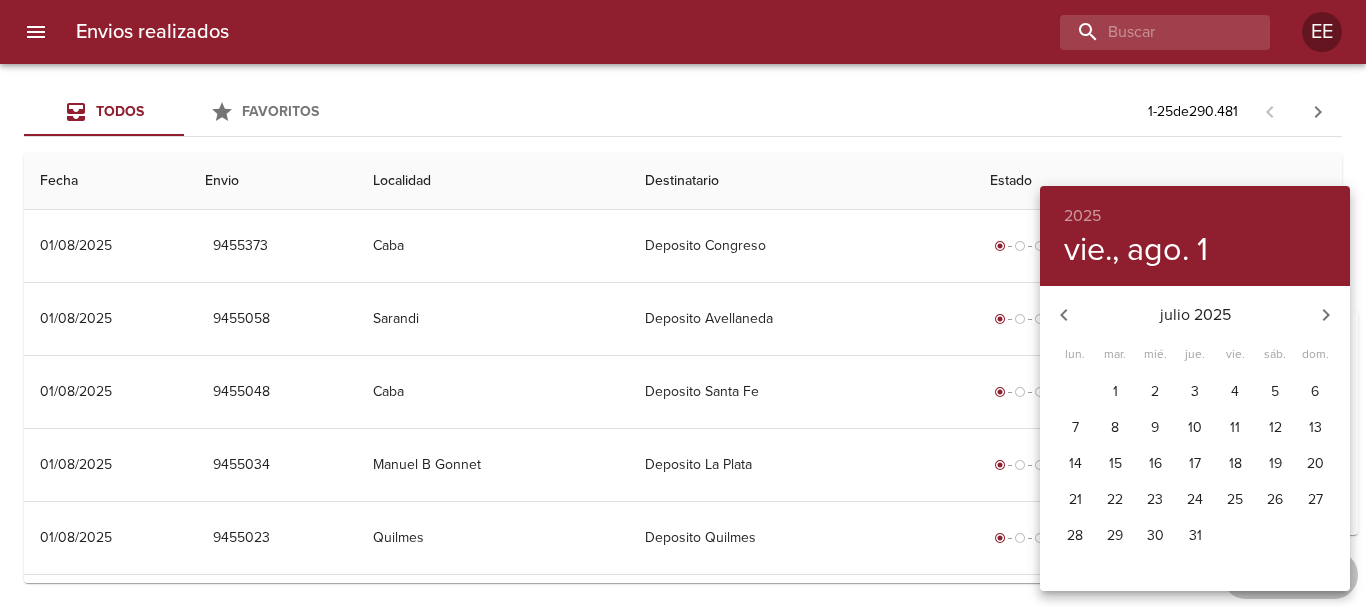 click on "28" at bounding box center (1075, 536) 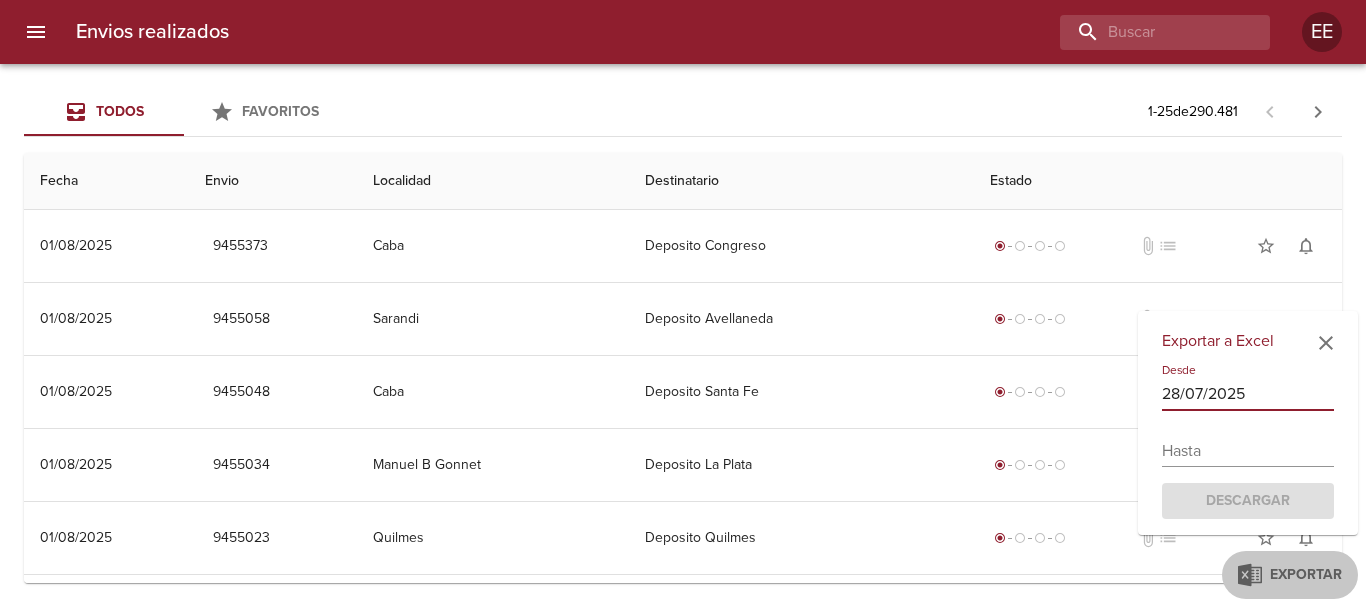click at bounding box center [1248, 451] 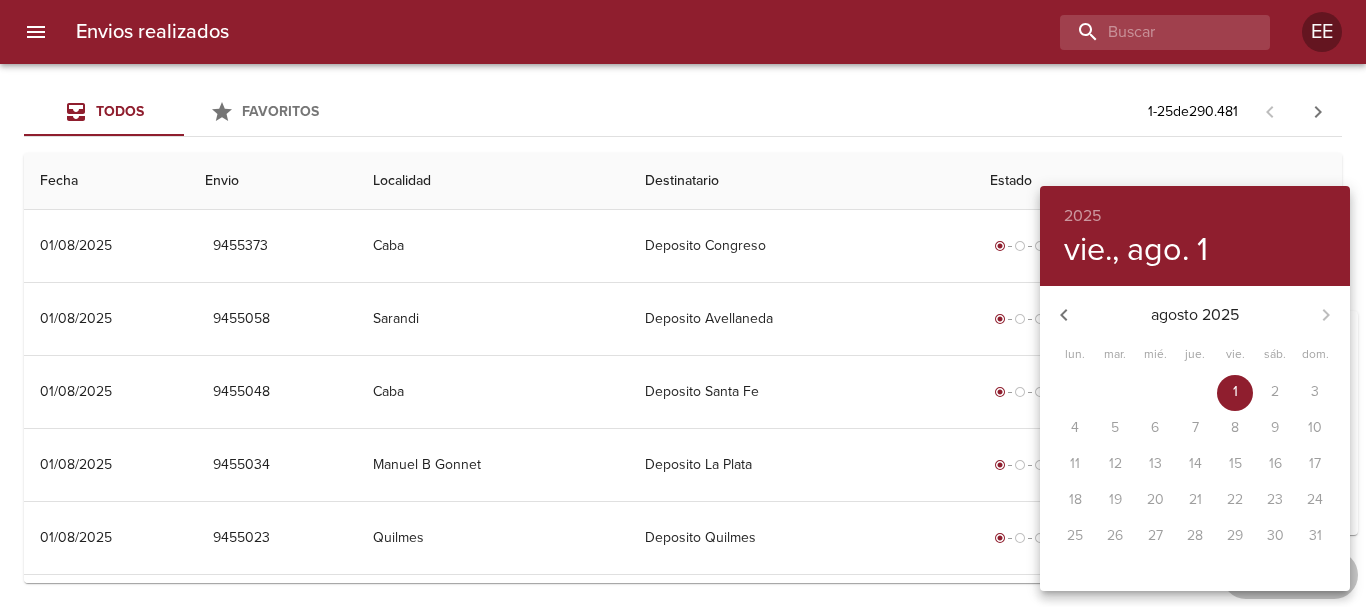 drag, startPoint x: 1061, startPoint y: 321, endPoint x: 1073, endPoint y: 320, distance: 12.0415945 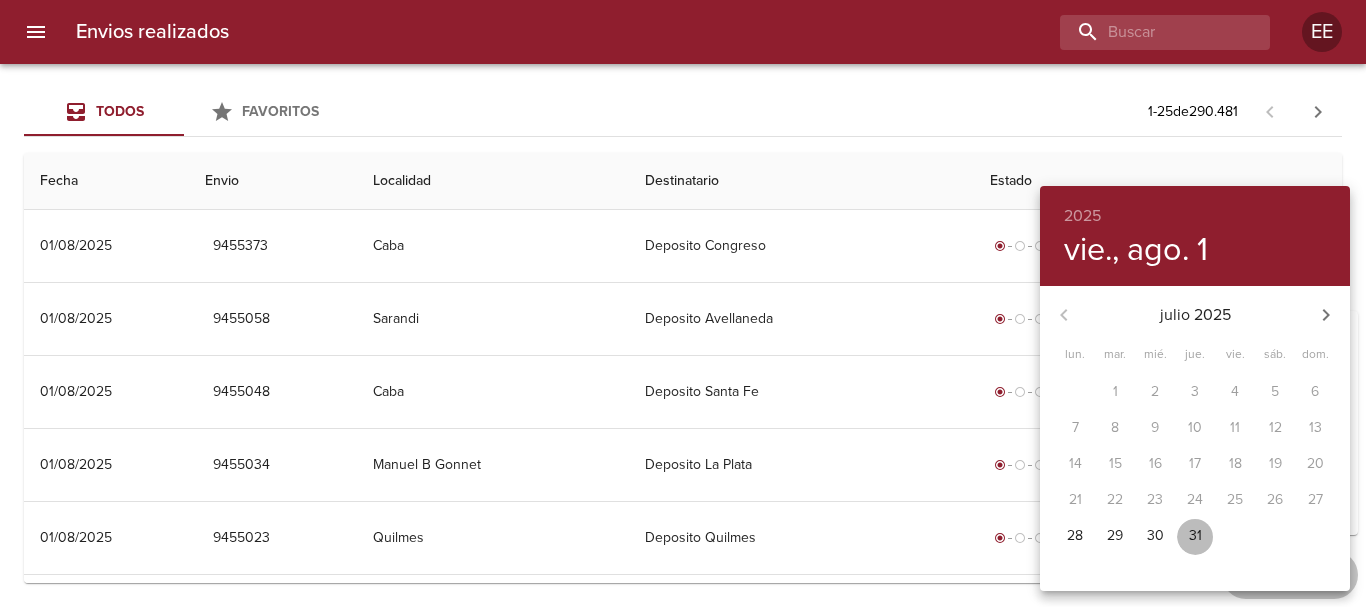 click on "31" at bounding box center [1195, 536] 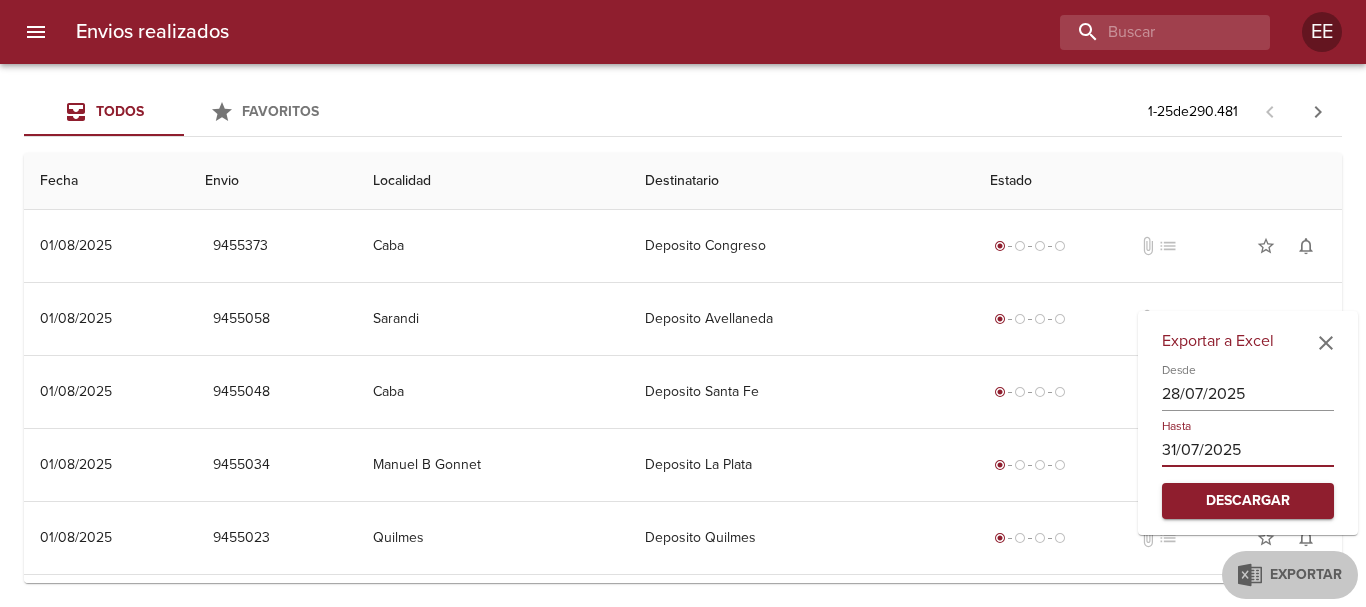click on "Descargar" at bounding box center (1248, 501) 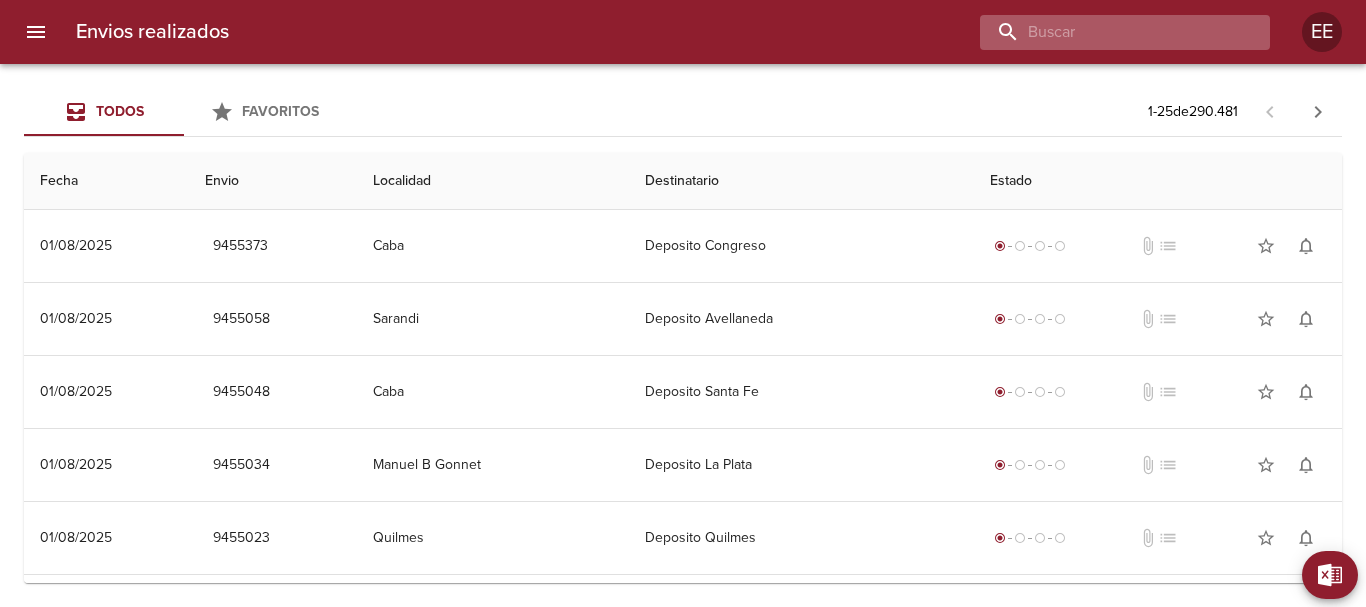 click at bounding box center [1108, 32] 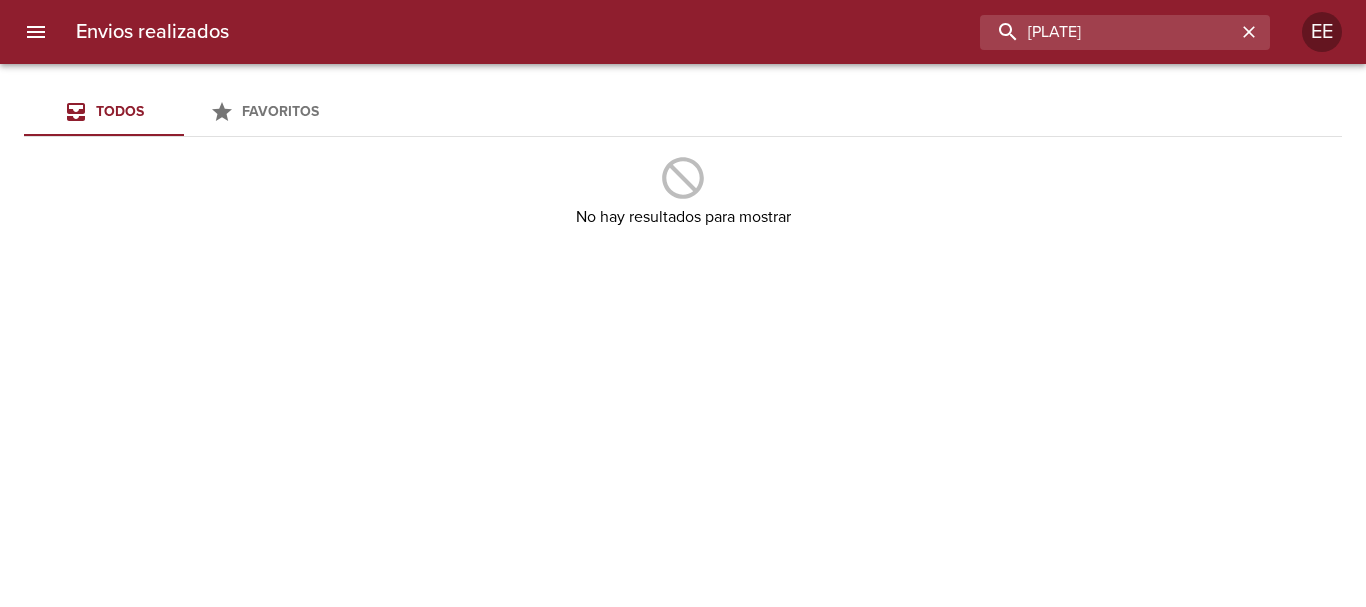 type on "V" 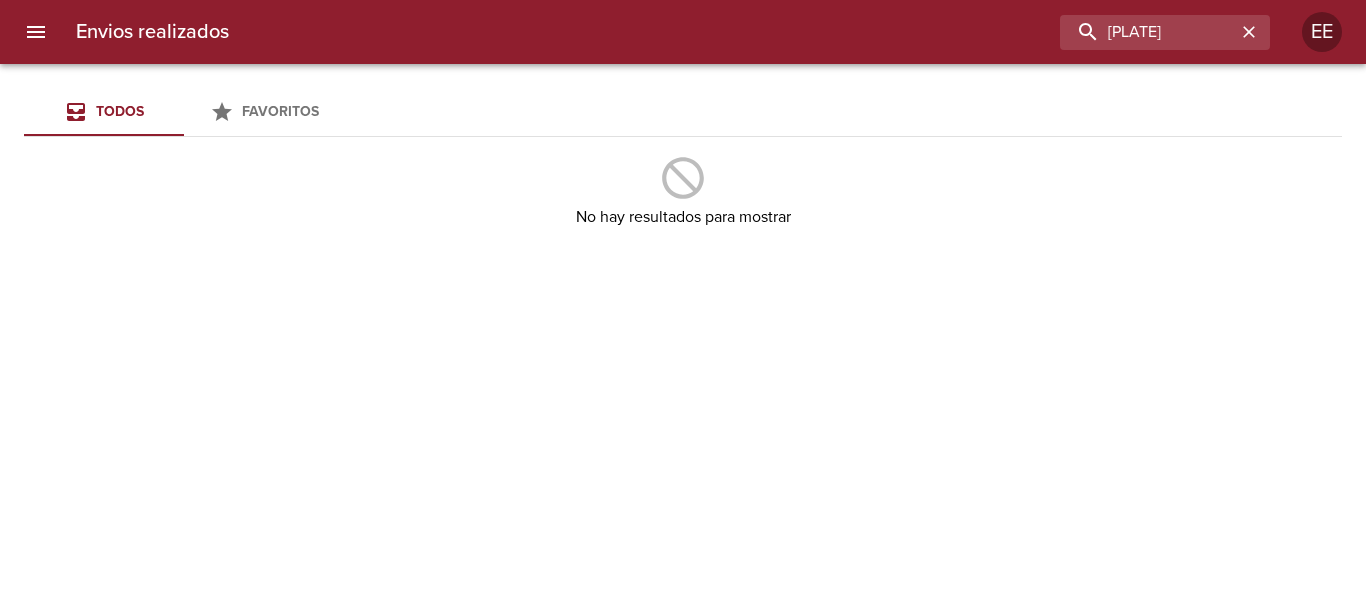 click on "Envios realizados [PLATE] EE" at bounding box center [683, 32] 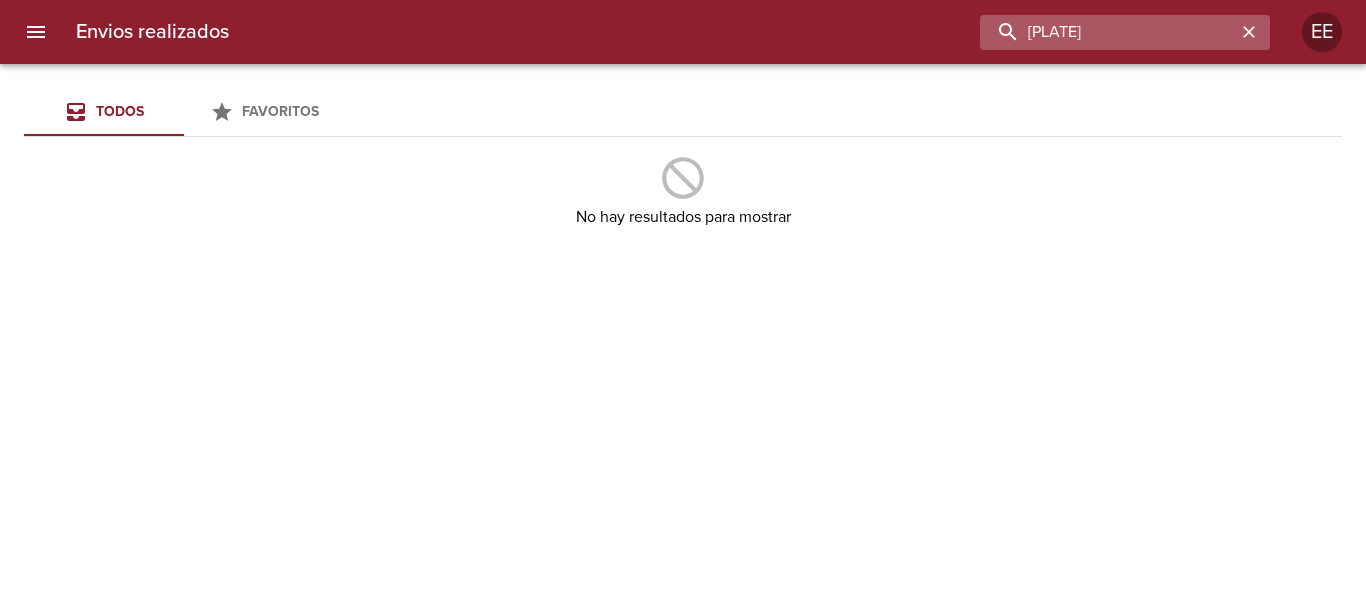 click on "[PLATE]" at bounding box center [1108, 32] 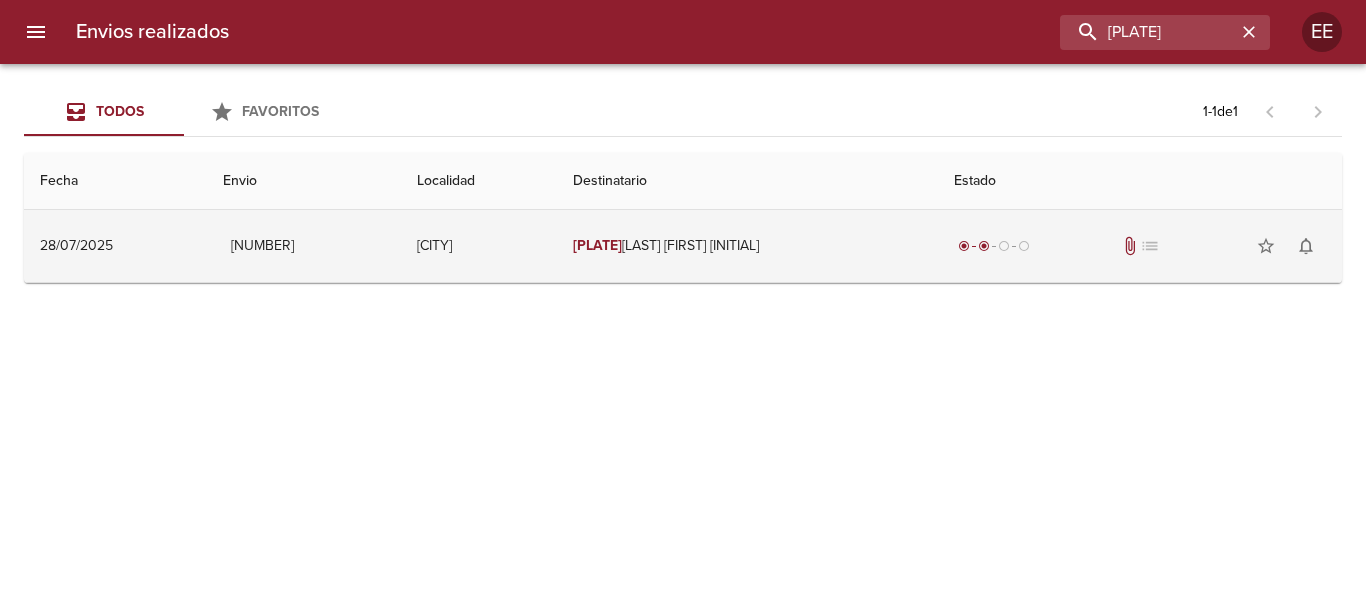 click on "[PLATE] [FIRST] [LAST] [INITIAL]" at bounding box center (747, 246) 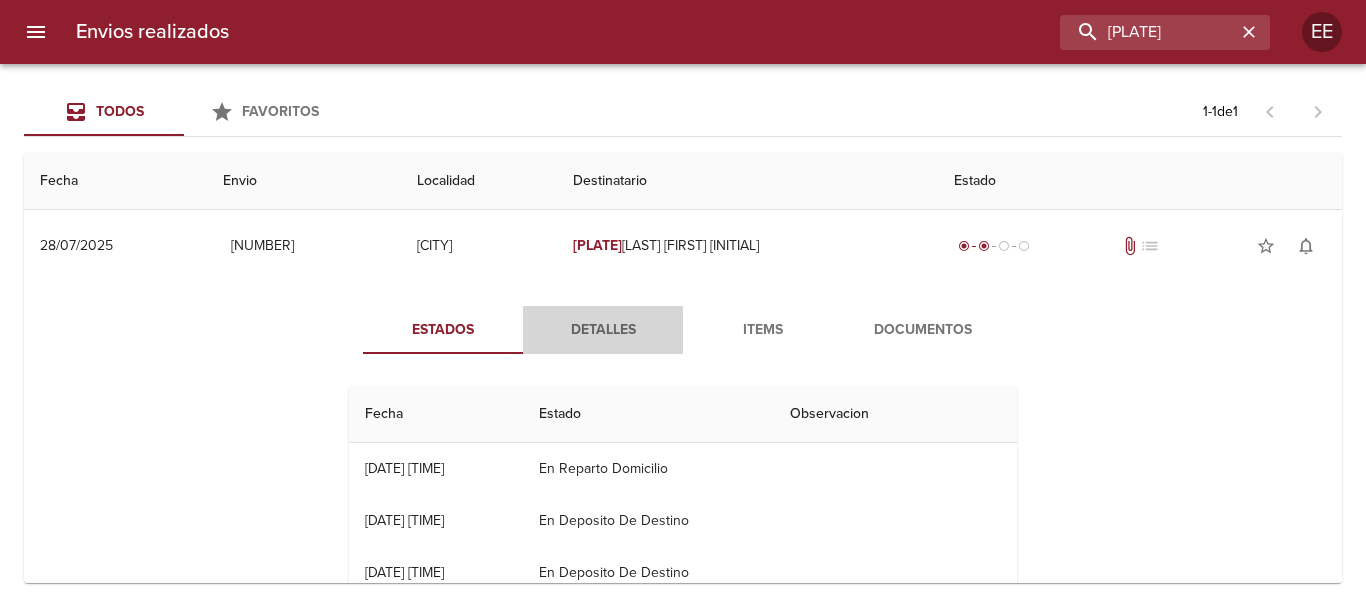 click on "Detalles" at bounding box center (603, 330) 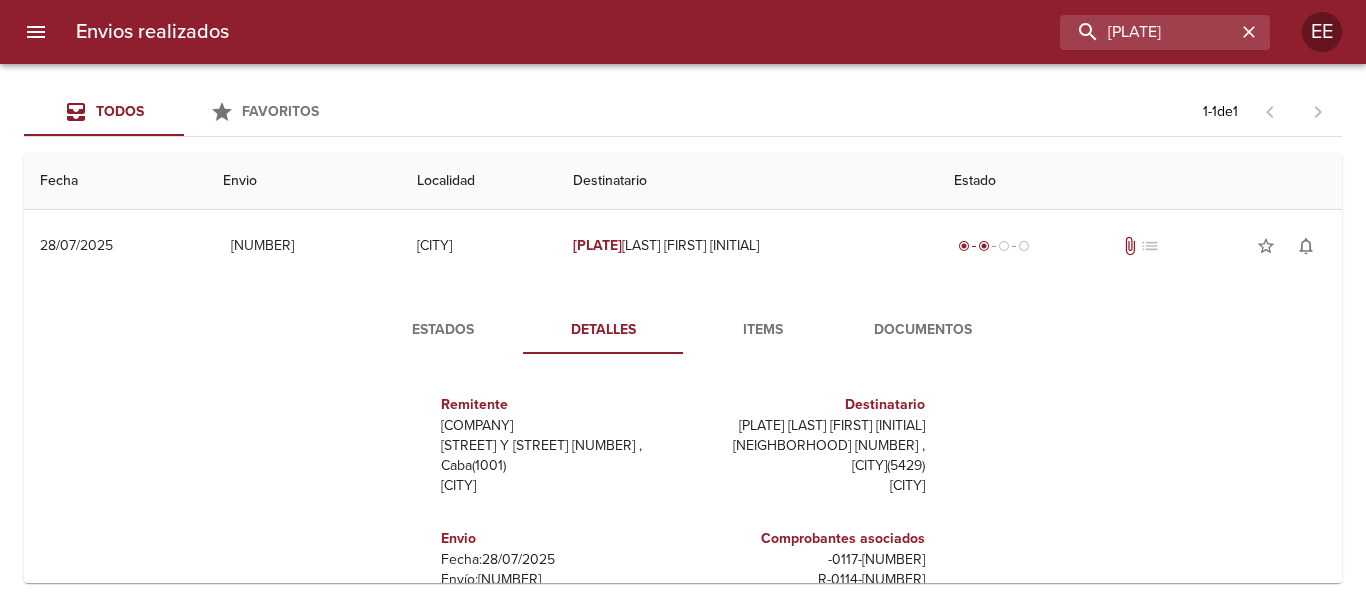 scroll, scrollTop: 10, scrollLeft: 0, axis: vertical 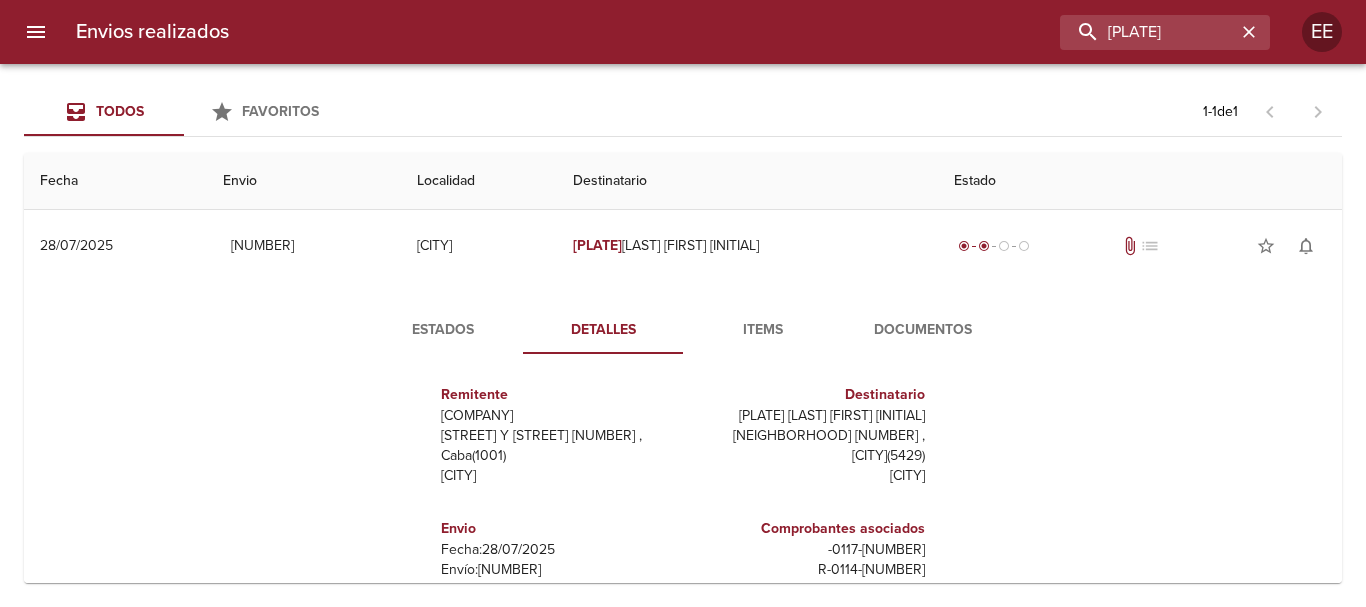 type 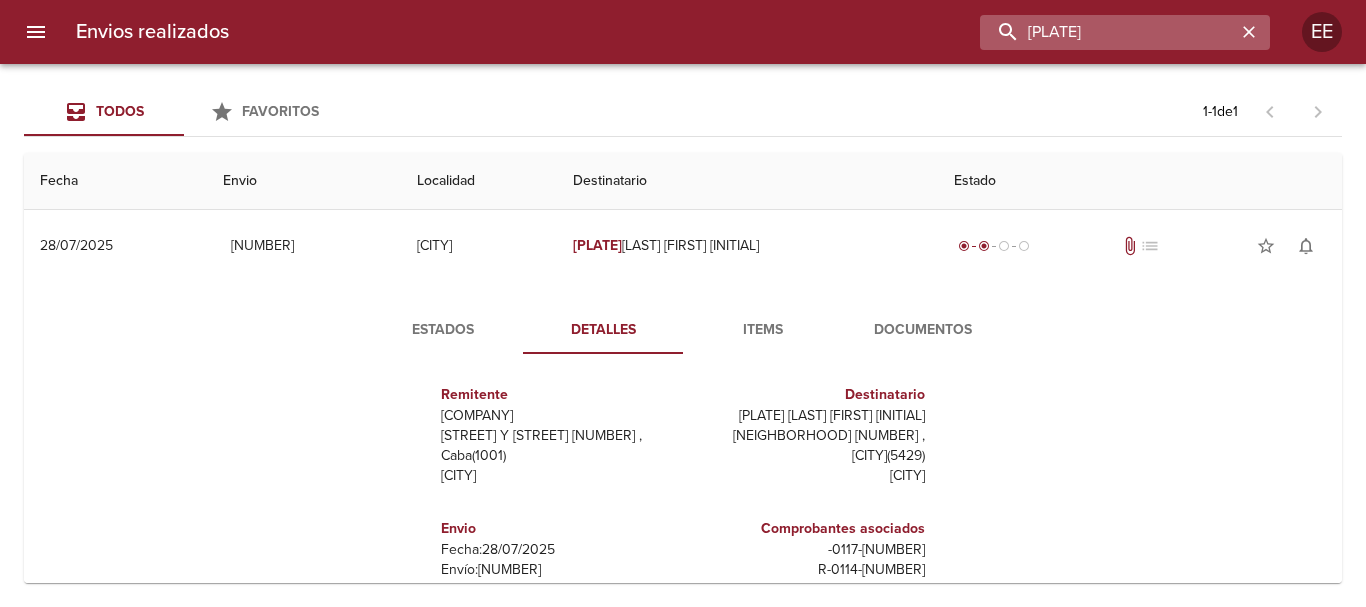 click on "[PLATE]" at bounding box center [1108, 32] 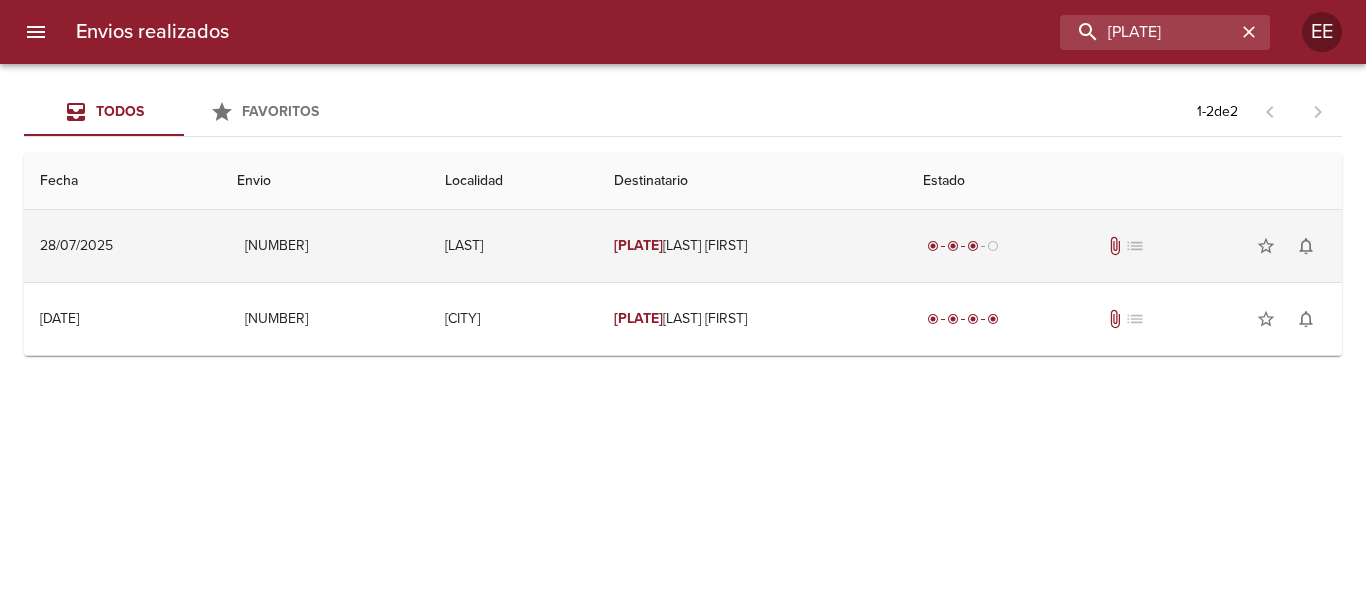 click on "[PLATE] [LAST] [FIRST]" at bounding box center [752, 246] 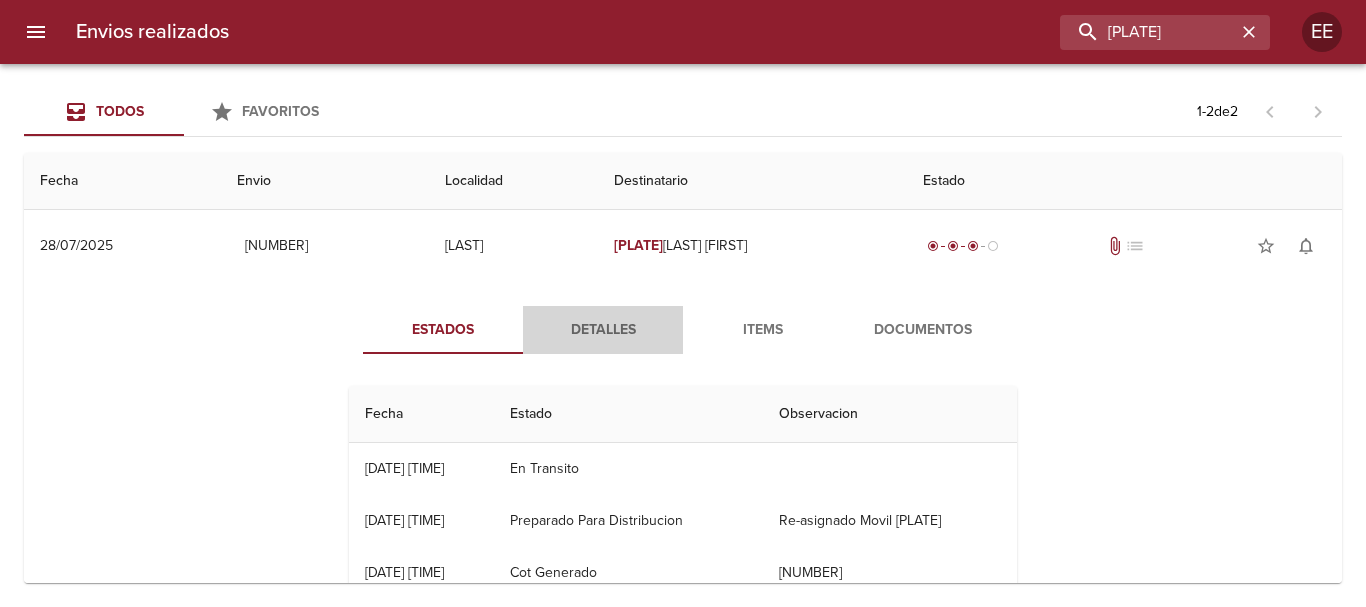 click on "Detalles" at bounding box center [603, 330] 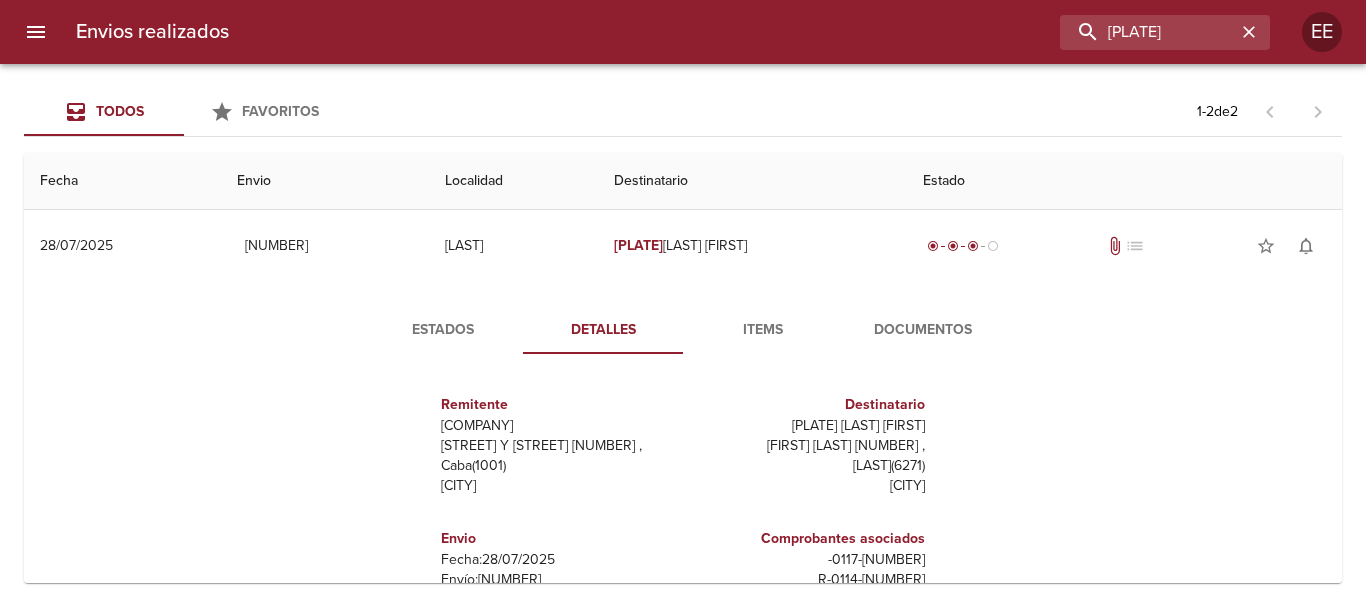 type 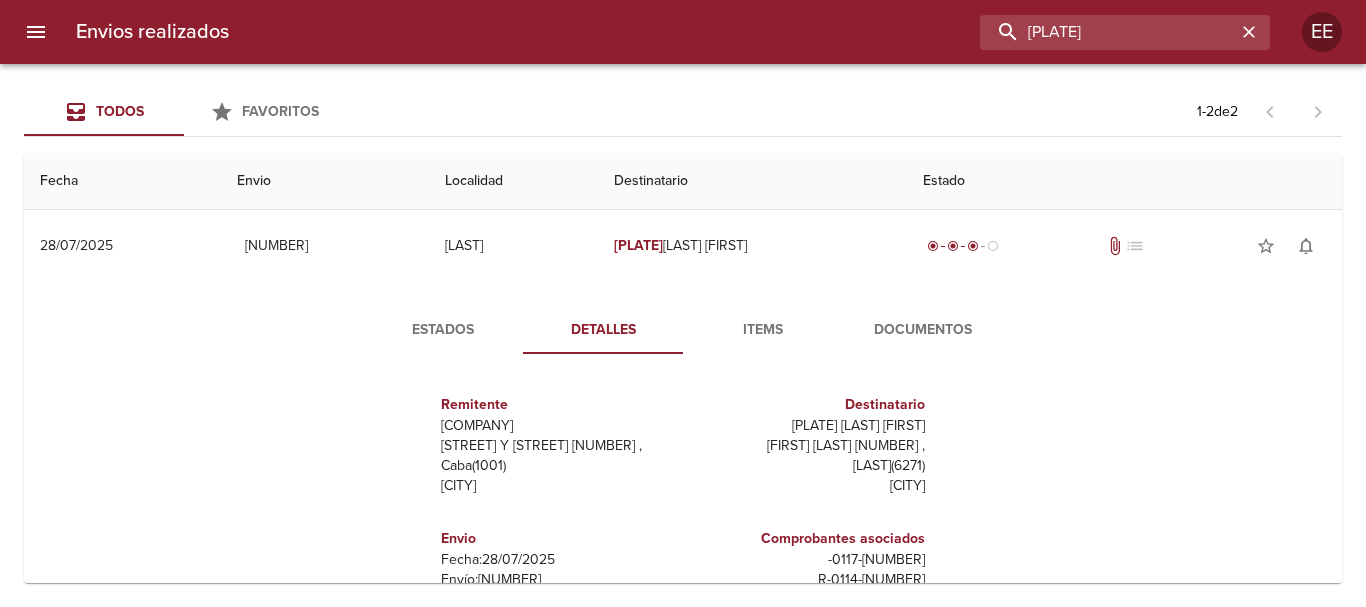 drag, startPoint x: 1181, startPoint y: 35, endPoint x: 872, endPoint y: 36, distance: 309.00162 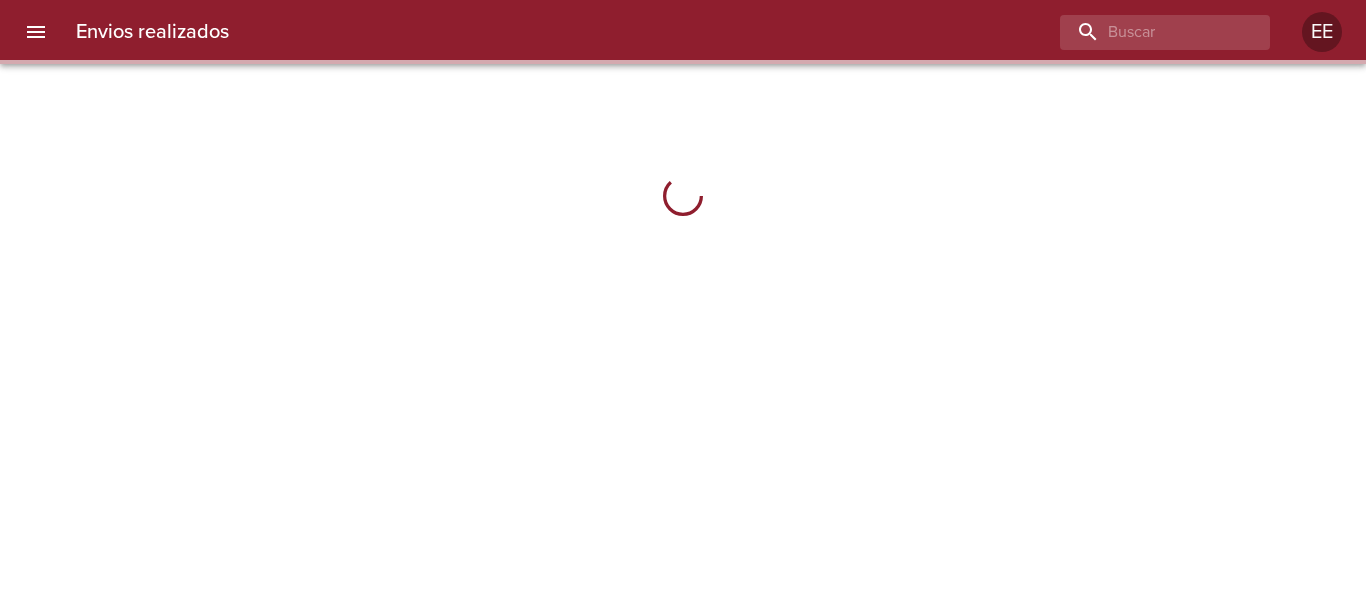 scroll, scrollTop: 0, scrollLeft: 0, axis: both 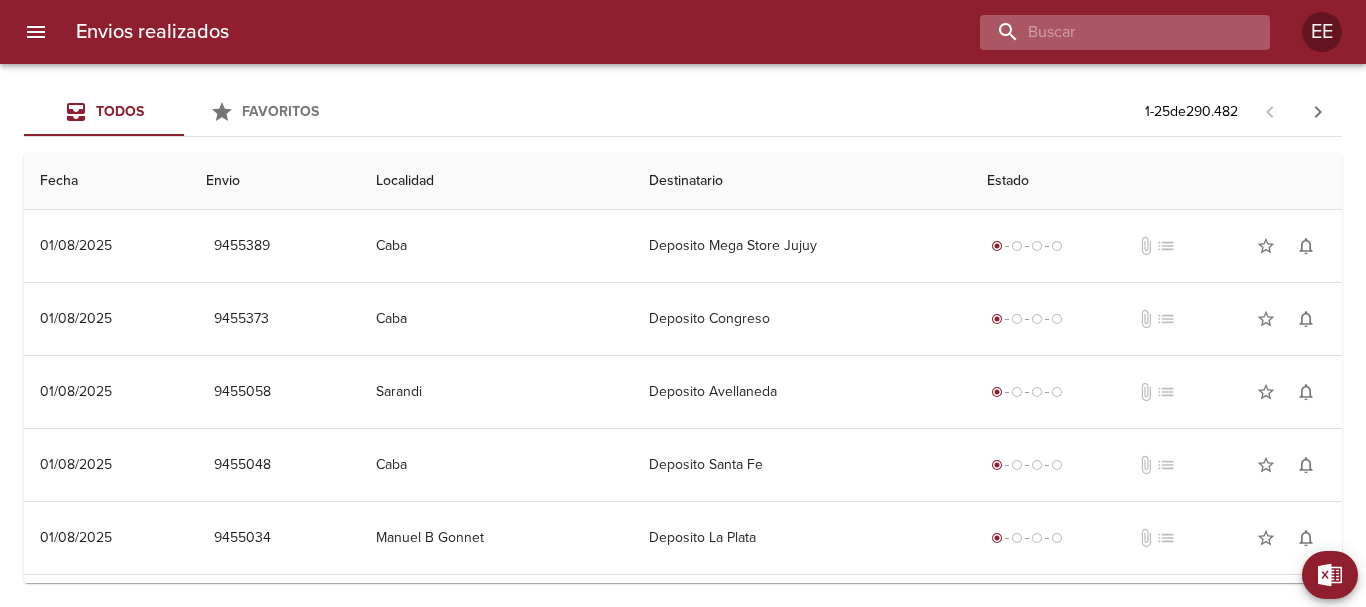 click at bounding box center [1108, 32] 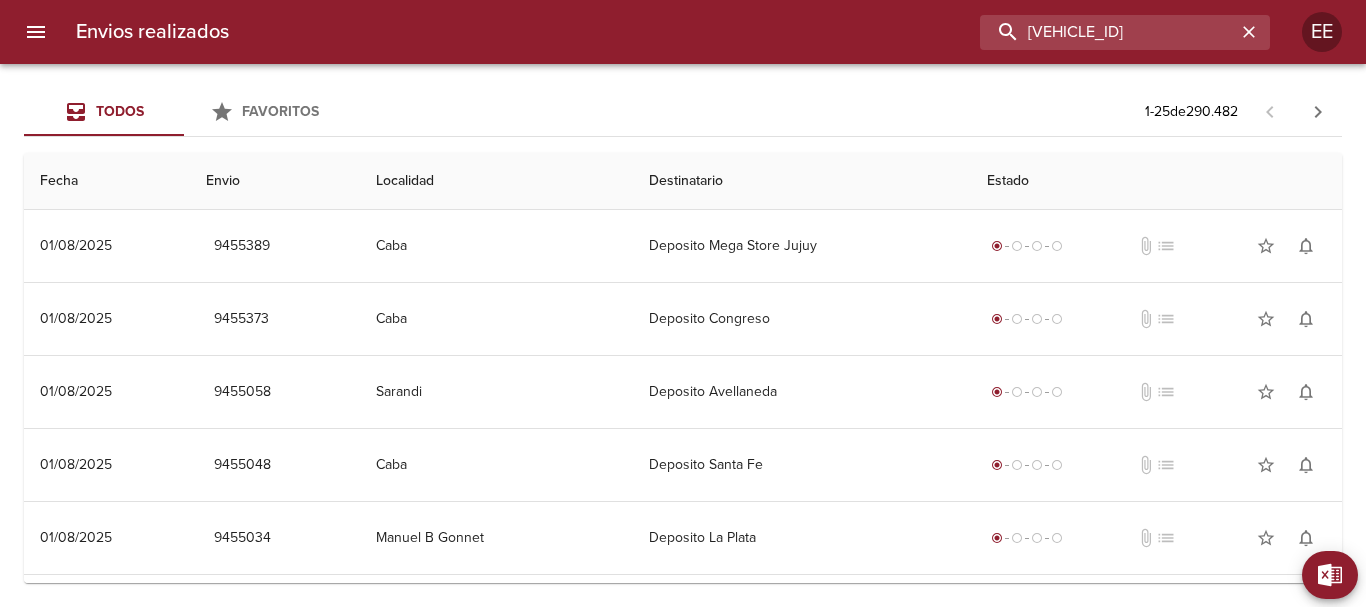 type on "VZ9960" 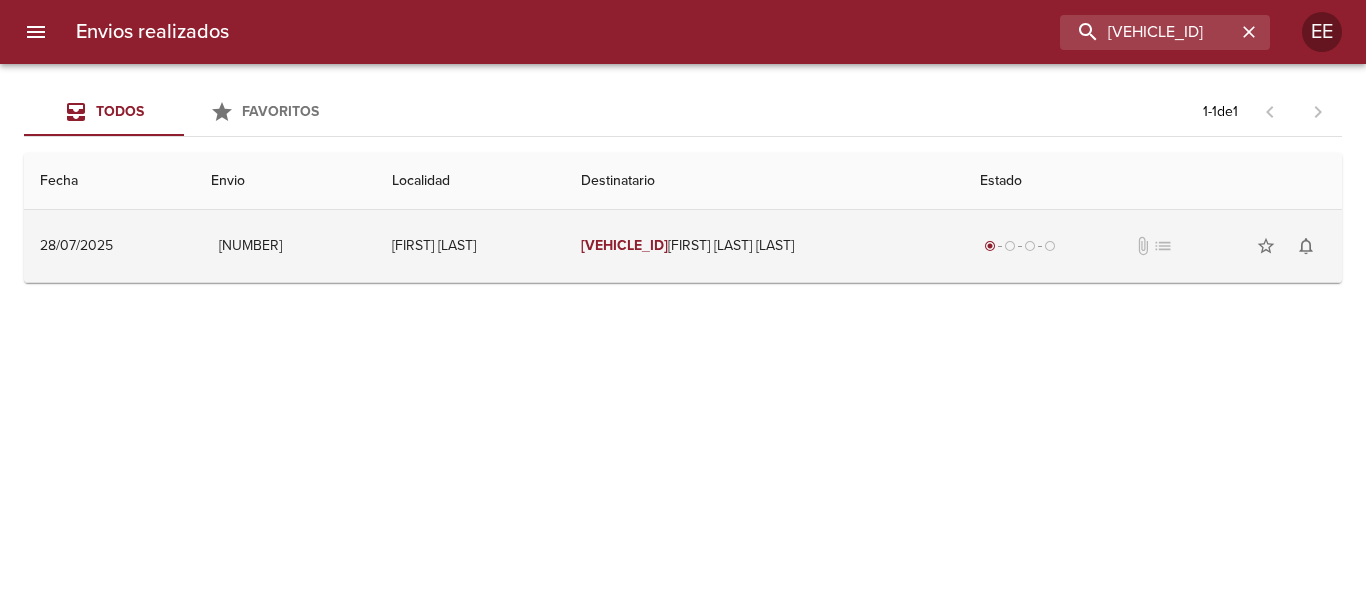 click on "Vz9960  Gisela Natalia Santa C" at bounding box center [764, 246] 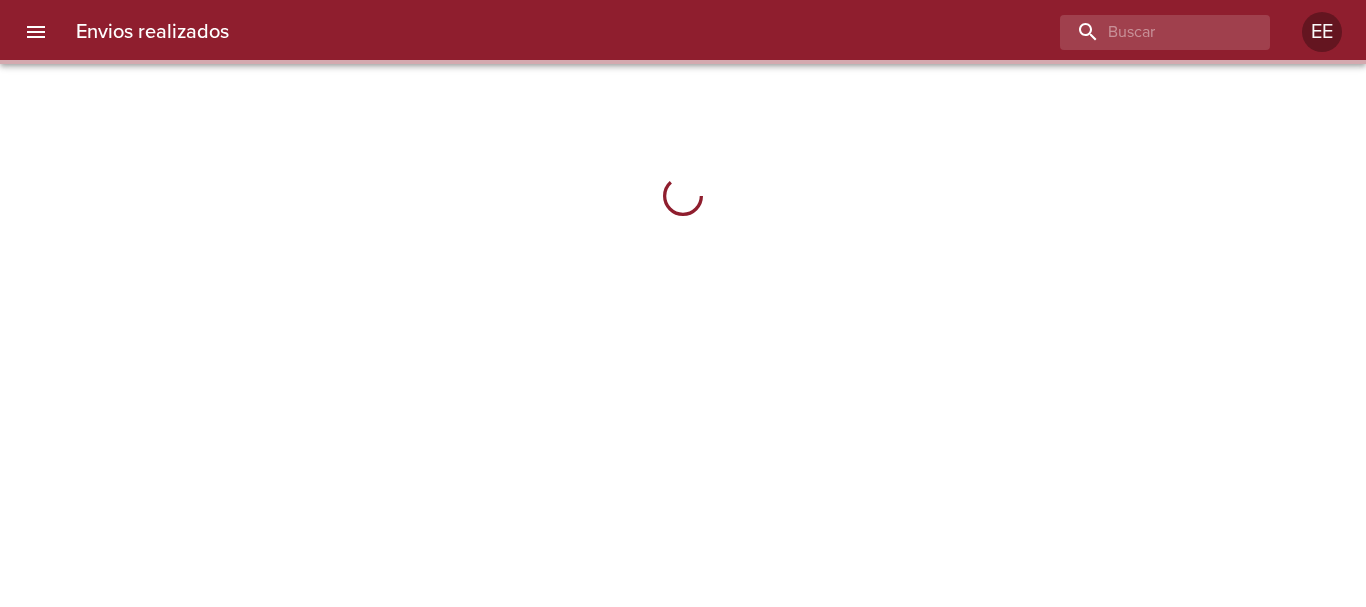 scroll, scrollTop: 0, scrollLeft: 0, axis: both 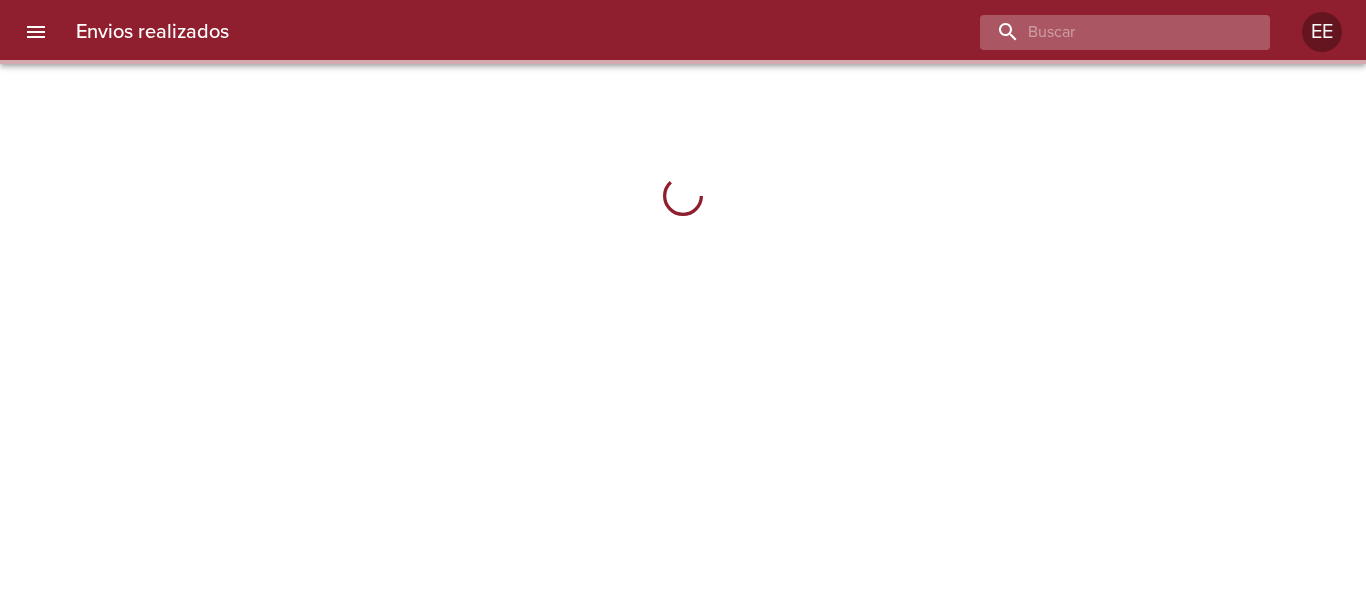 click at bounding box center [1108, 32] 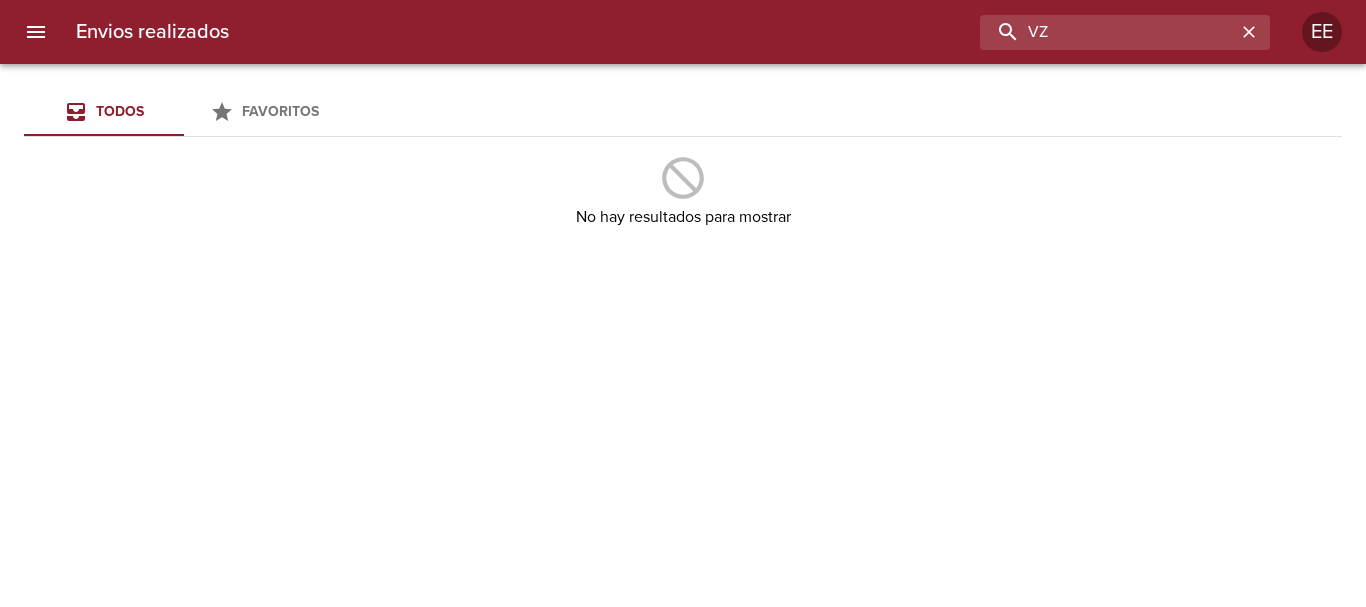 type on "V" 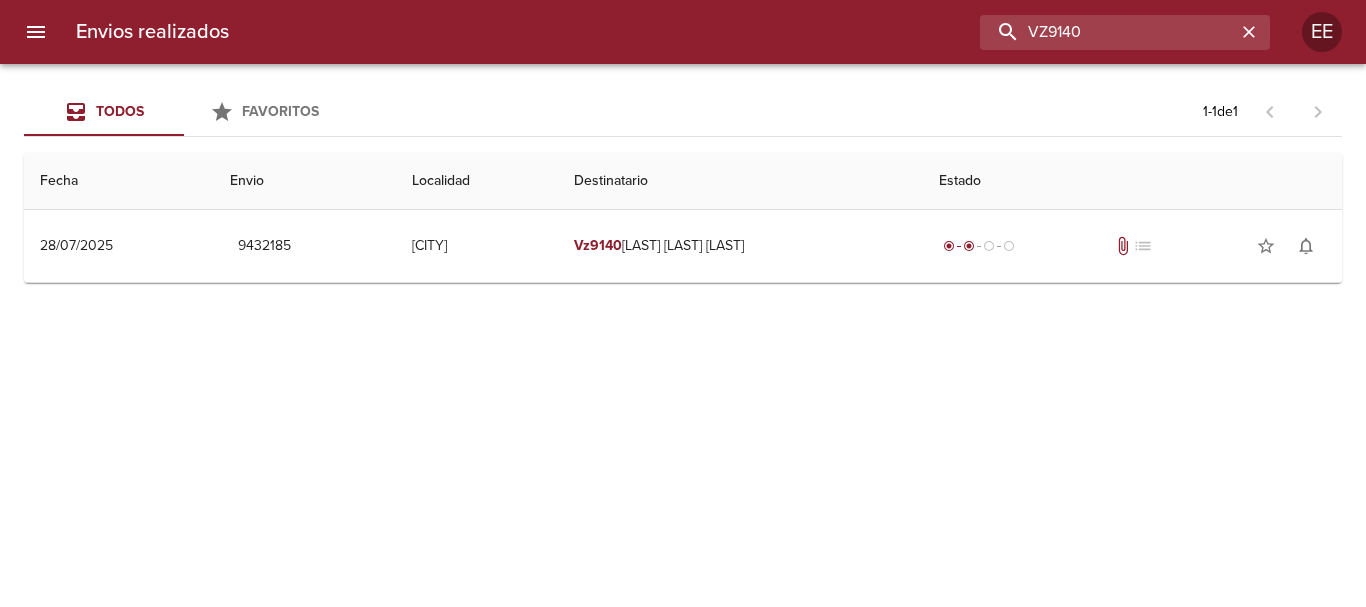 drag, startPoint x: 1100, startPoint y: 16, endPoint x: 940, endPoint y: 40, distance: 161.79 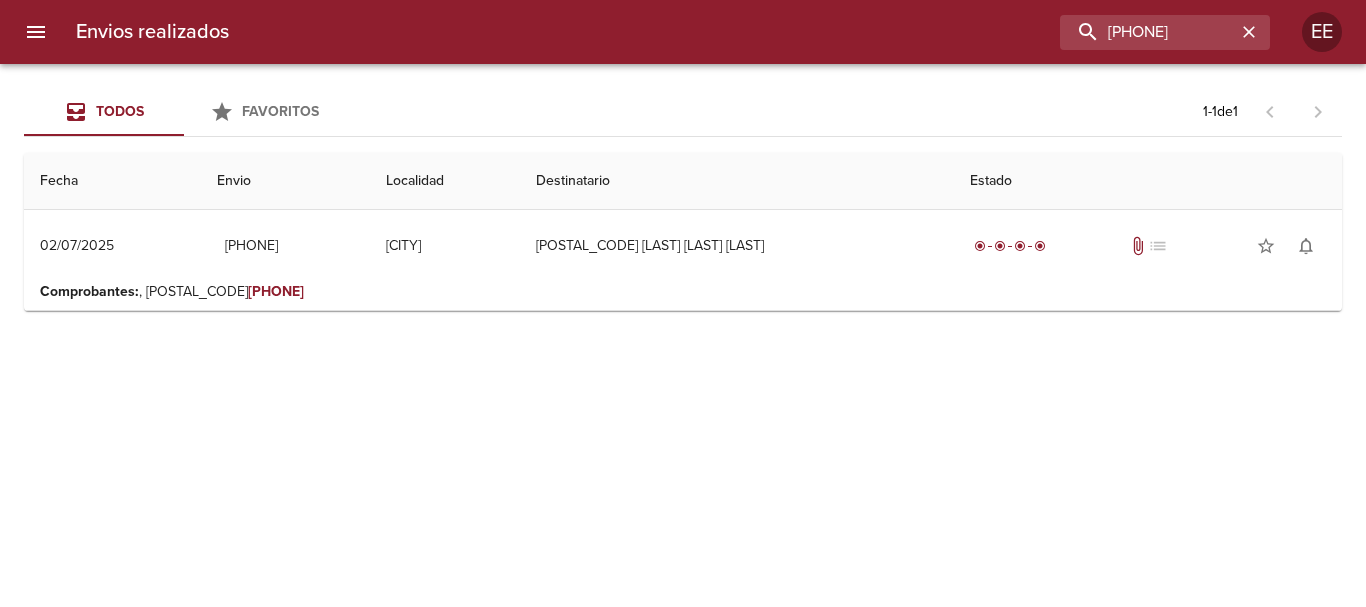 click on "Todos Favoritos 1 - 1  de  1 Fecha Envio Localidad Destinatario Estado 02/07/2025 02/07/2025 9350037 Amboy Cp0668 Ruiz Ruiz Funes Hugo A radio_button_checked radio_button_checked radio_button_checked radio_button_checked attach_file list star_border notifications_none Comprobantes :  , R-0114-00 918280" at bounding box center [683, 335] 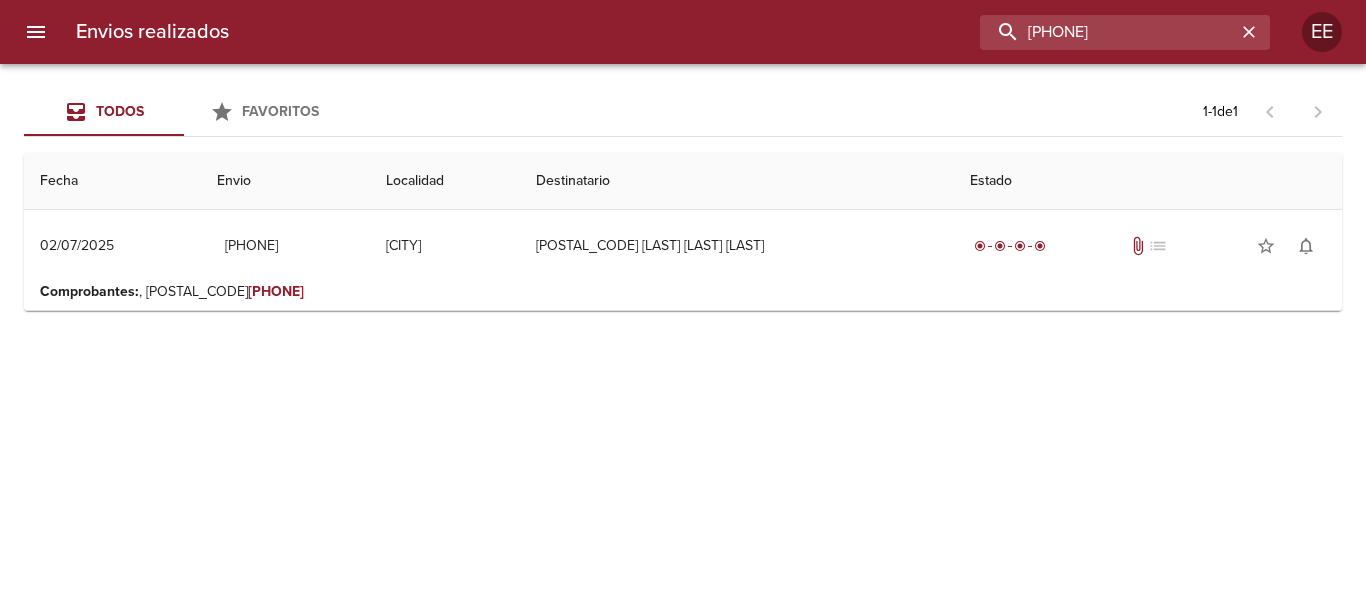 drag, startPoint x: 1175, startPoint y: 32, endPoint x: 904, endPoint y: 28, distance: 271.0295 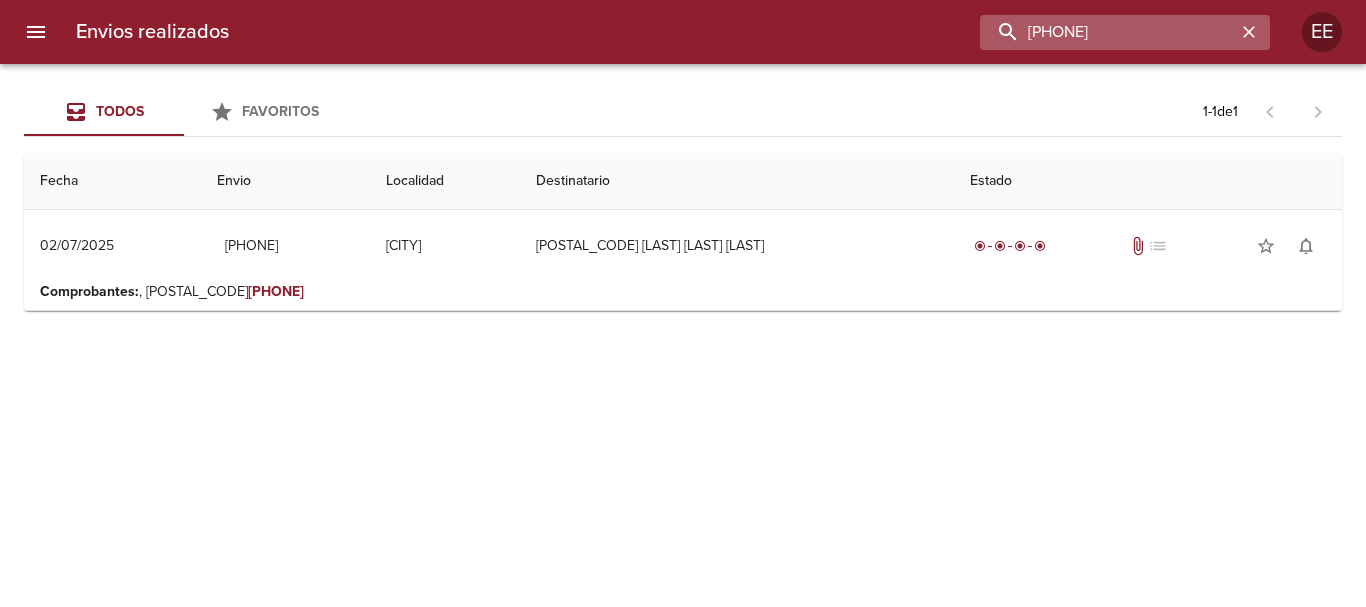 paste on "21534" 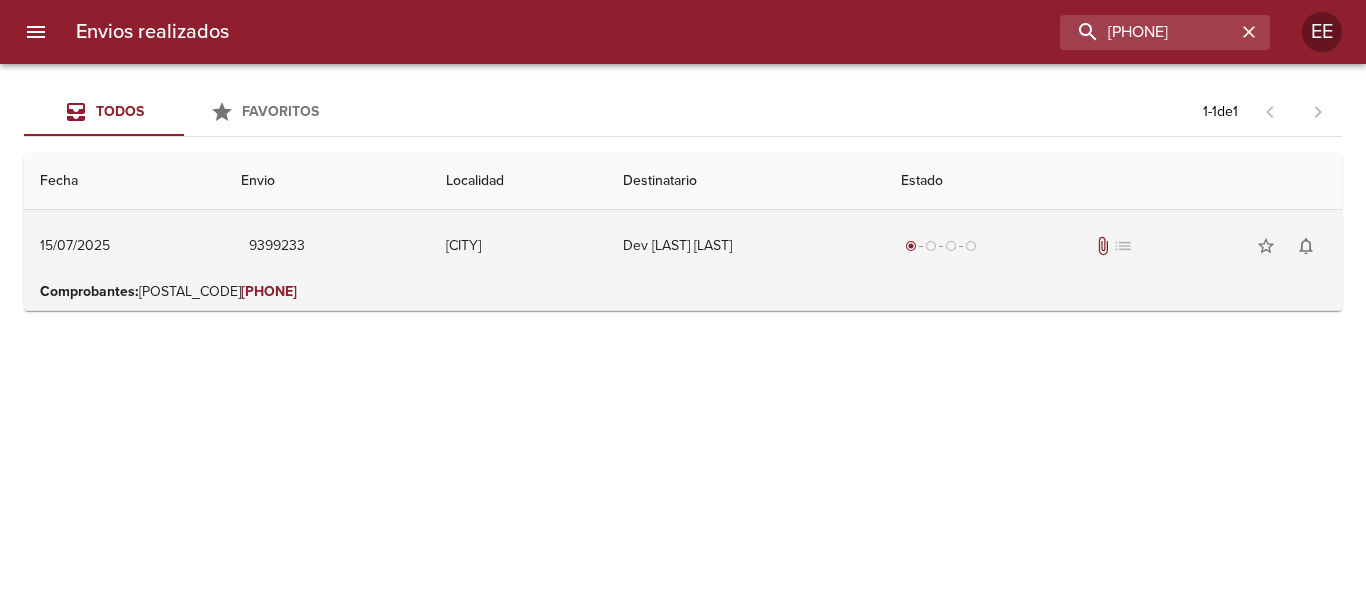 click on "Dev Laura Costilla" at bounding box center [746, 246] 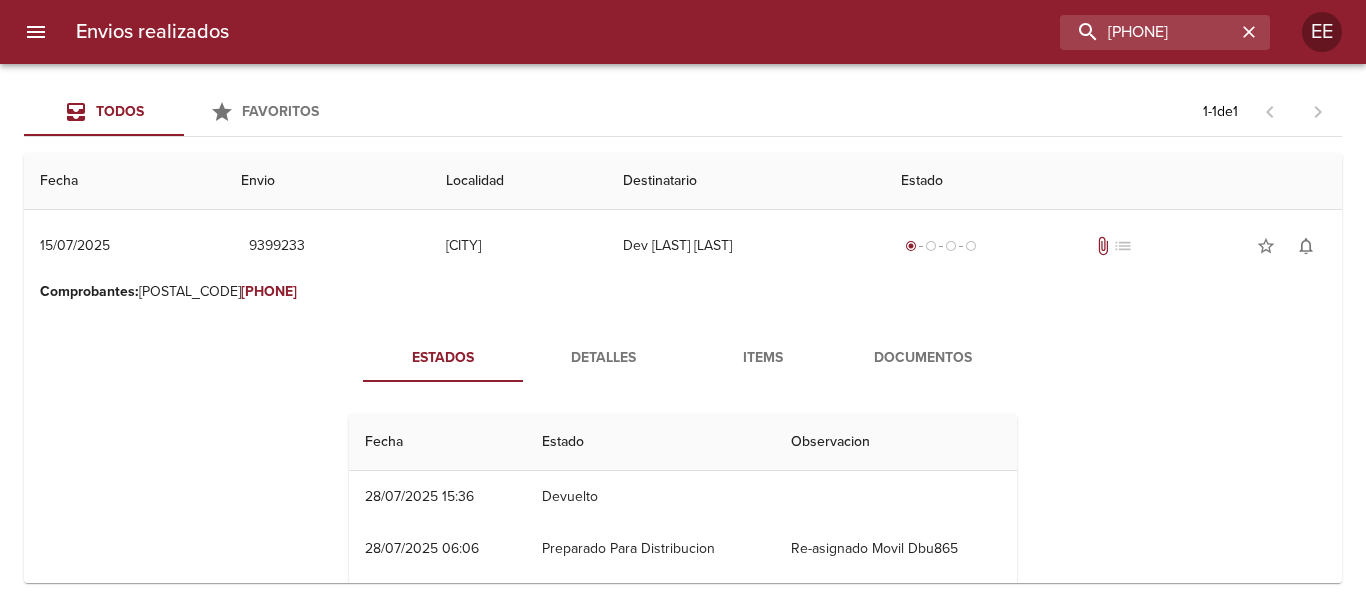 click on "Detalles" at bounding box center [603, 358] 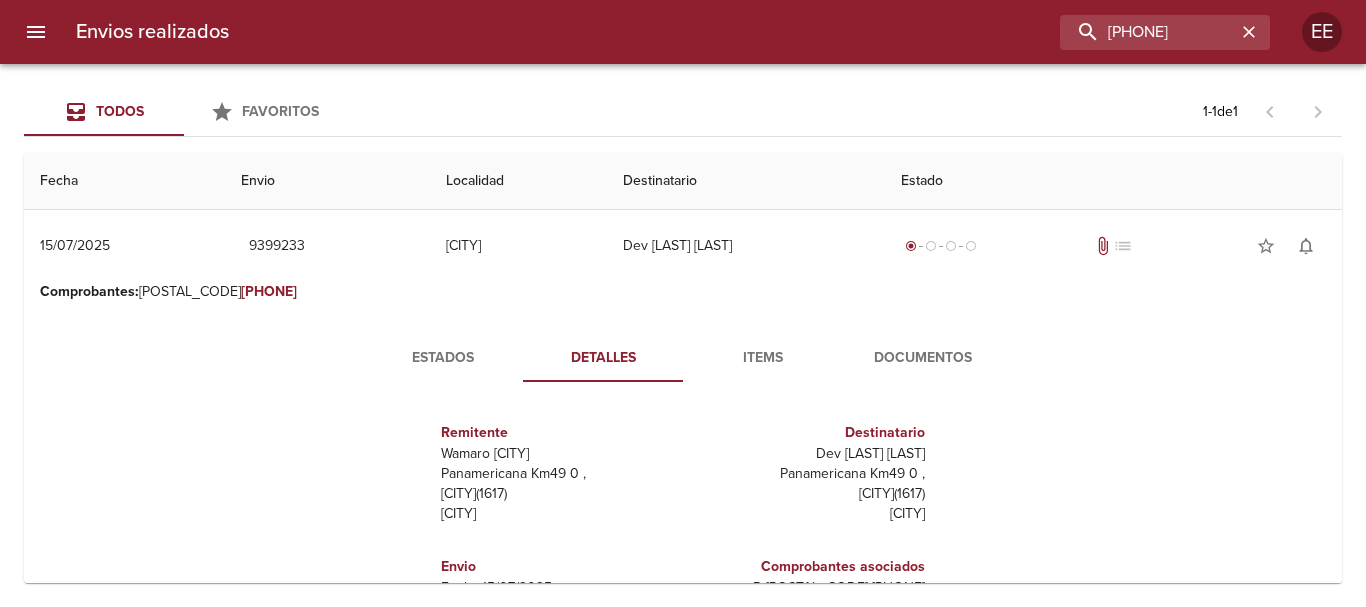 scroll, scrollTop: 30, scrollLeft: 0, axis: vertical 